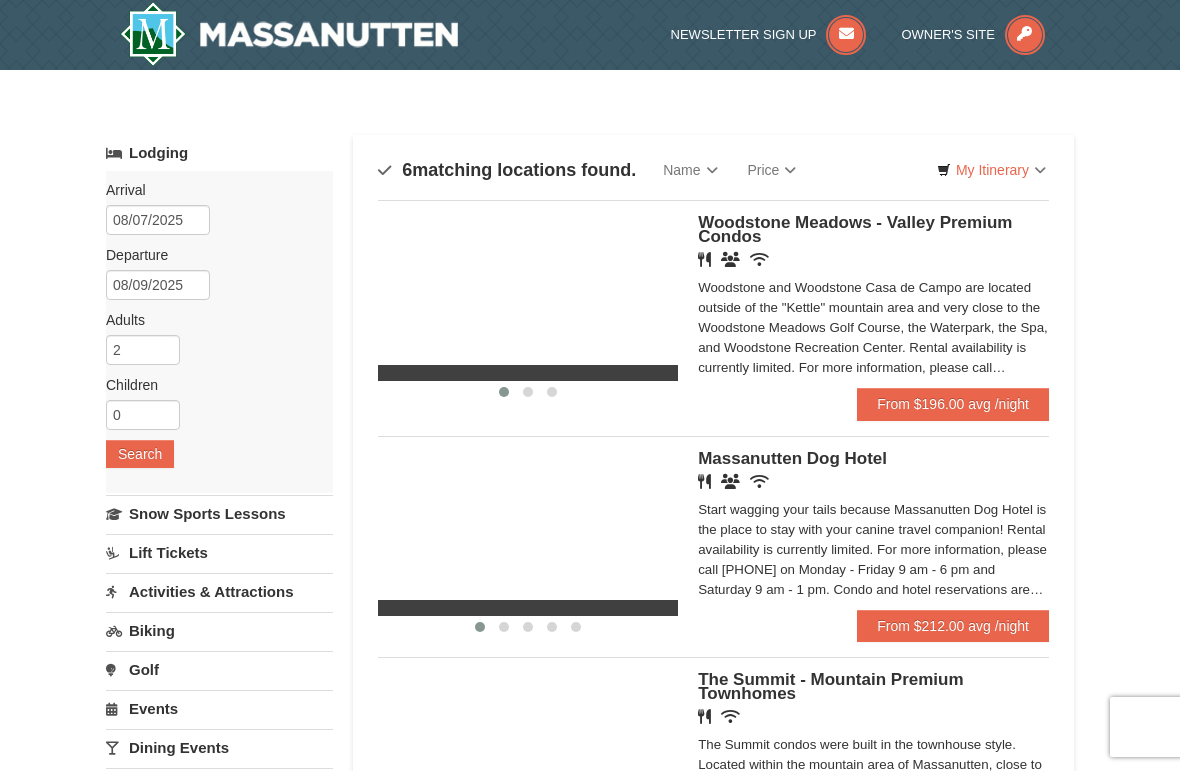 scroll, scrollTop: 0, scrollLeft: 0, axis: both 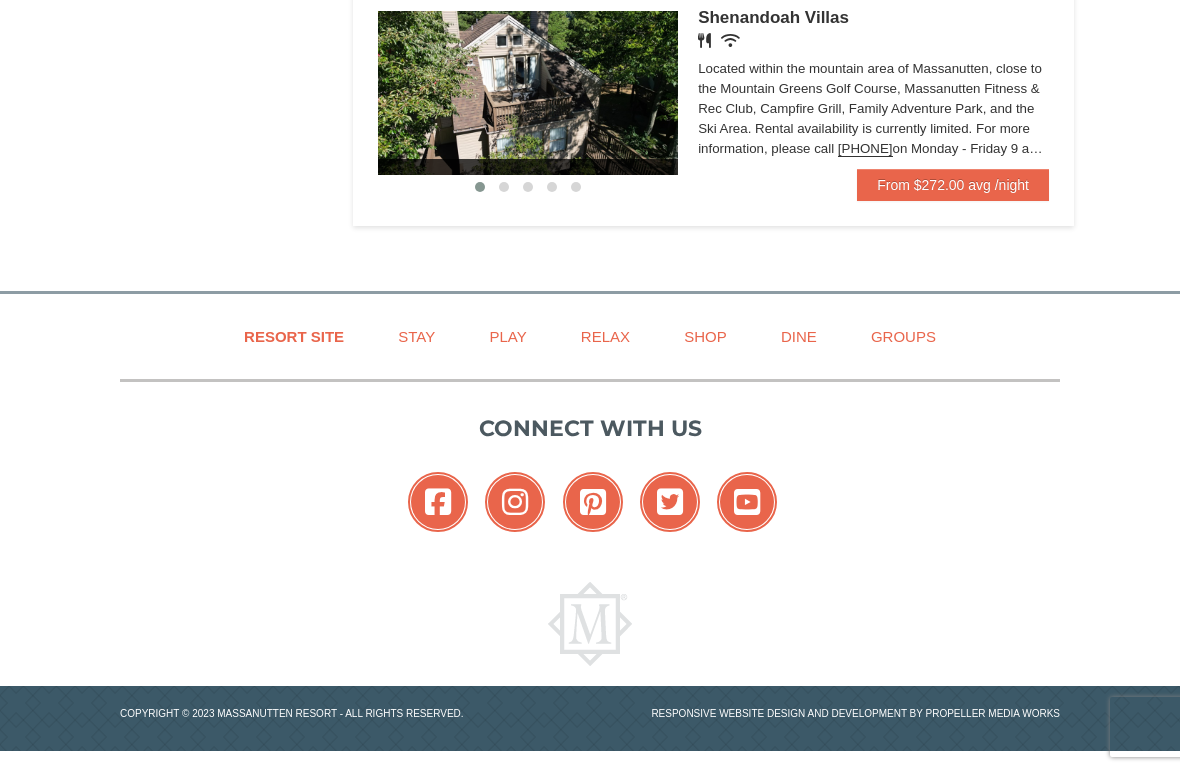 click on "Play" at bounding box center (507, 336) 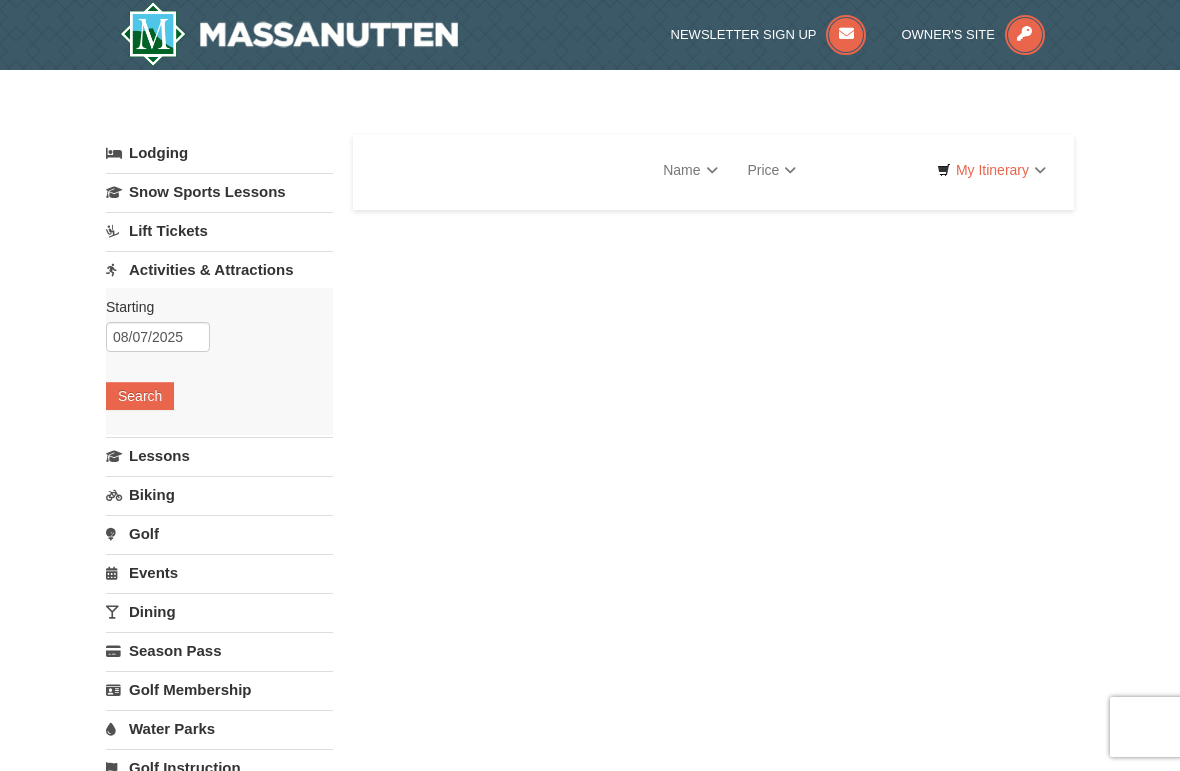 scroll, scrollTop: 0, scrollLeft: 0, axis: both 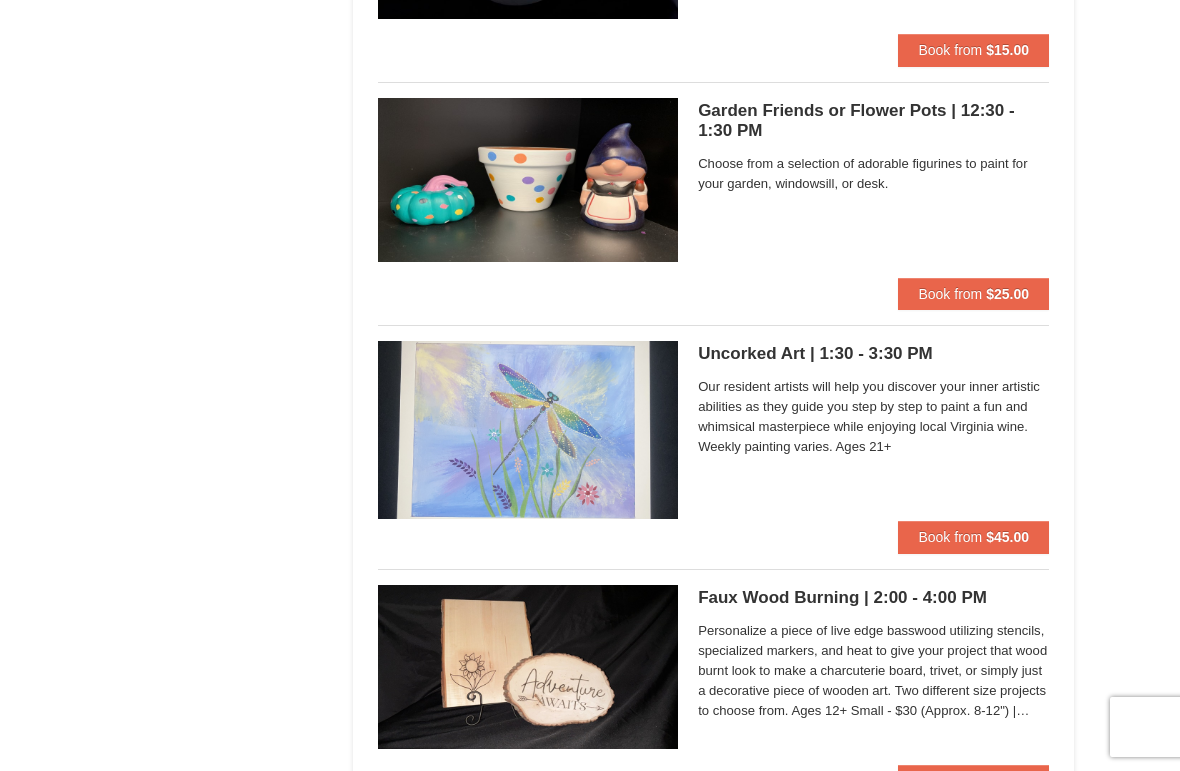 click on "Book from" at bounding box center (950, 537) 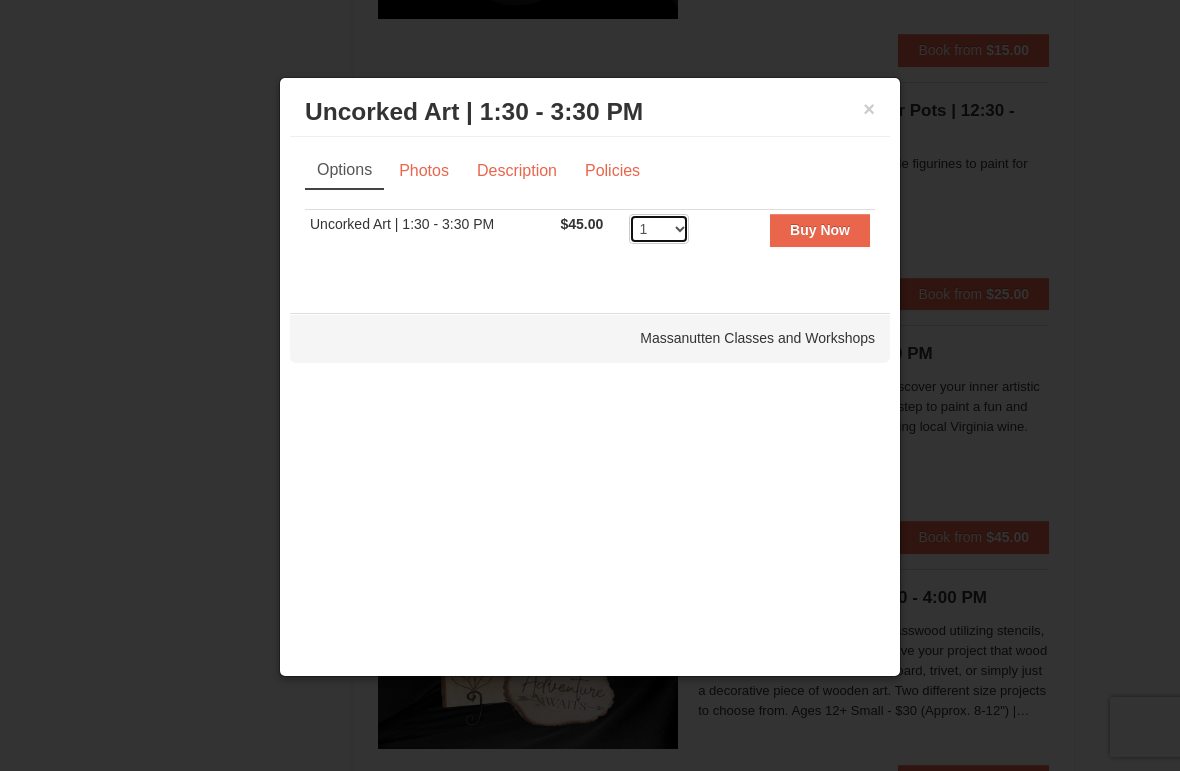 click on "1 2 3 4 5 6 7 8 9 10 11 12 13 14 15 16 17 18 19 20 21 22 23 24 25 26 27" at bounding box center [659, 229] 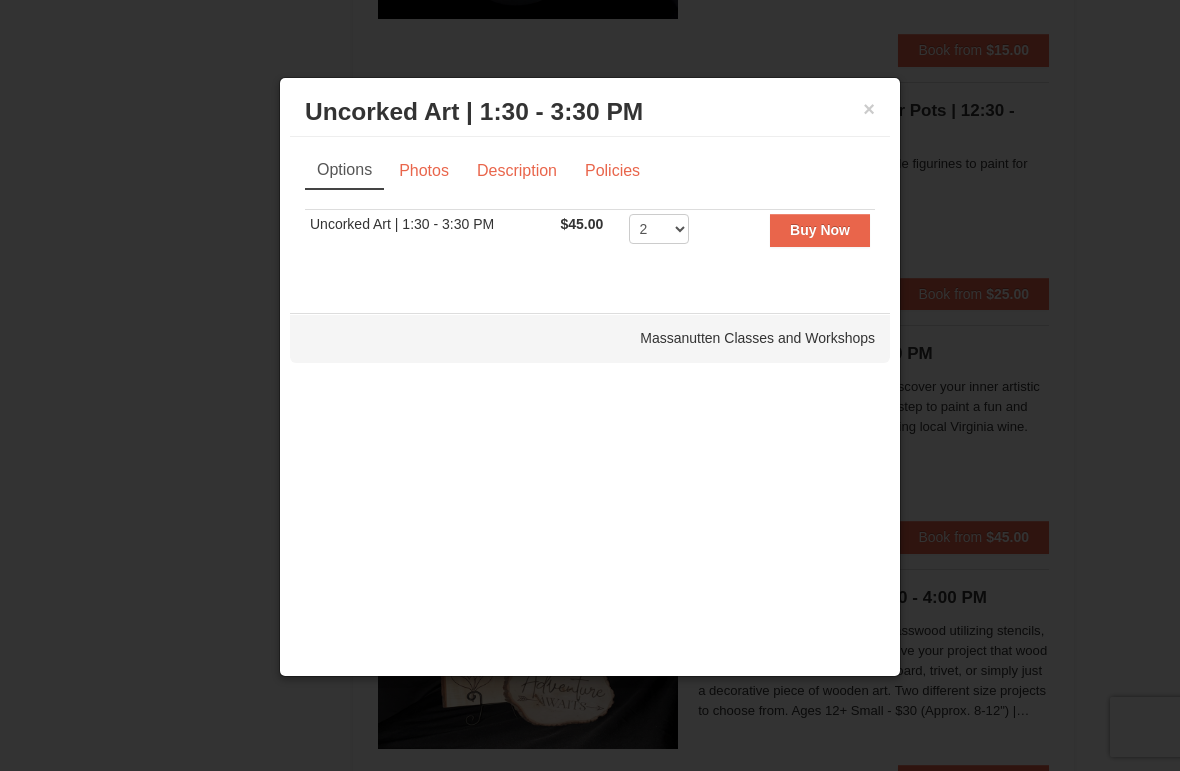 click on "Buy Now" at bounding box center [820, 230] 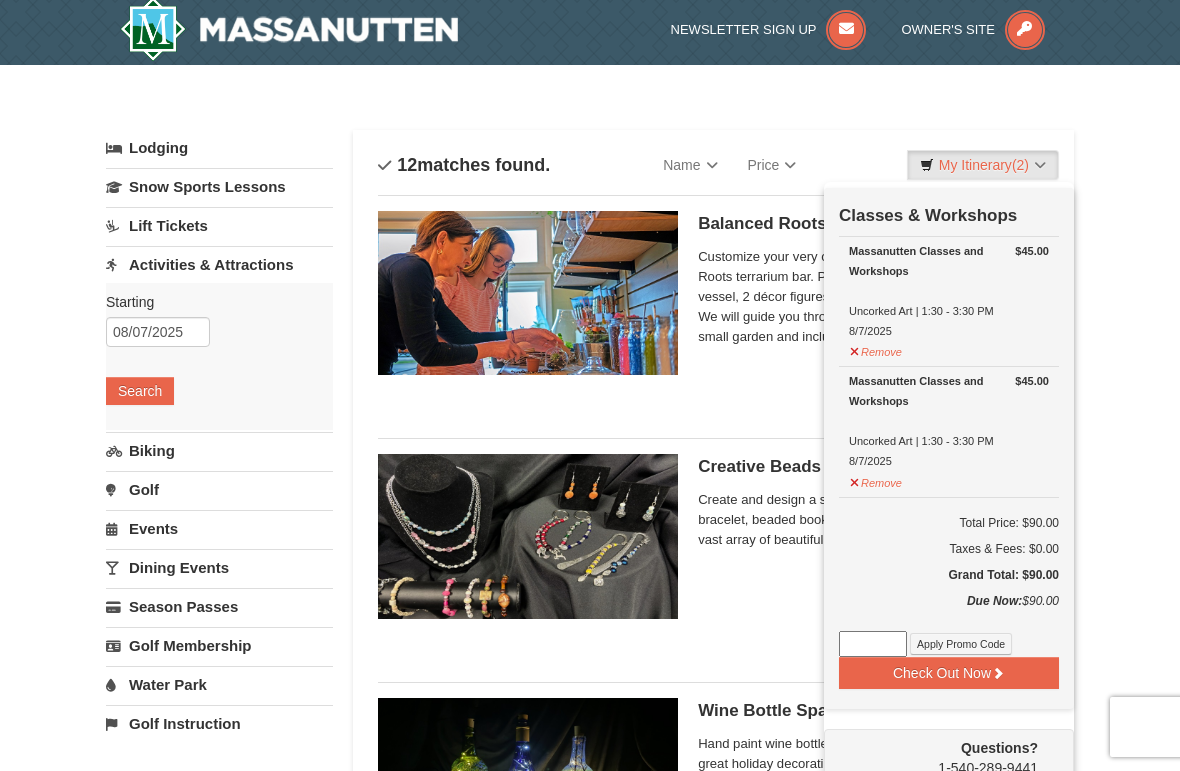 scroll, scrollTop: 6, scrollLeft: 0, axis: vertical 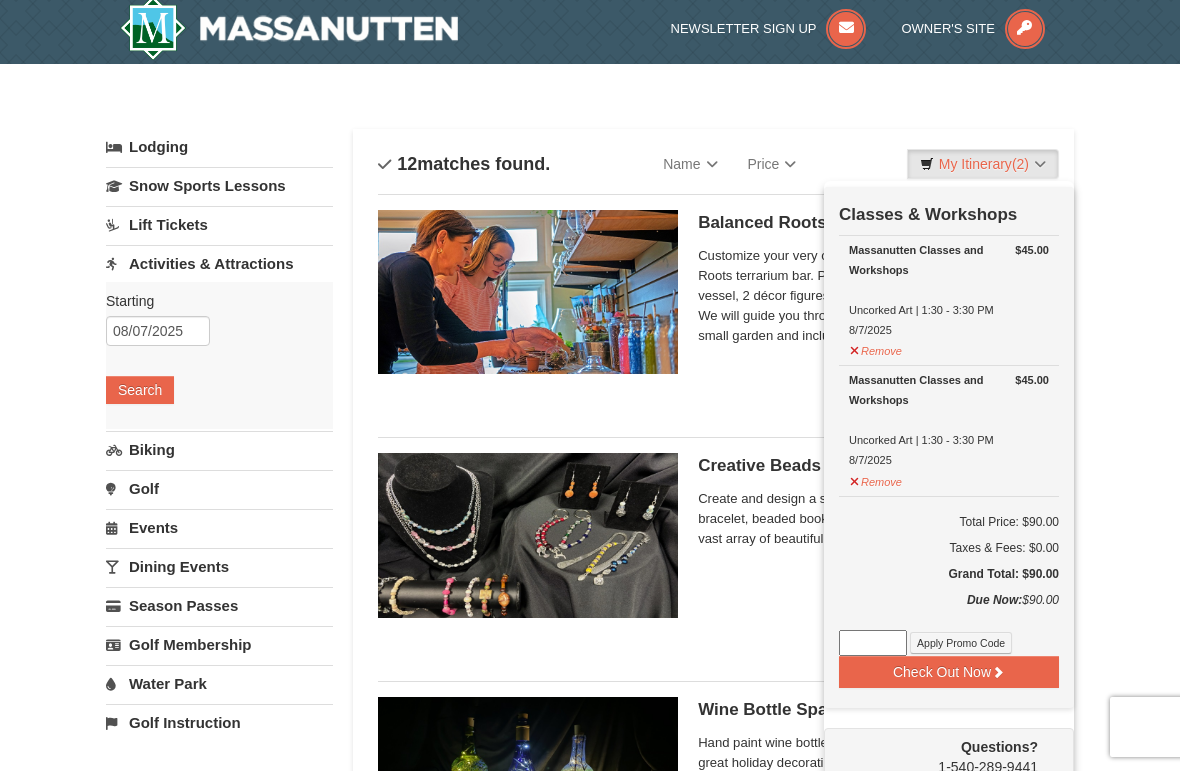 click on "Check Out Now" at bounding box center (949, 672) 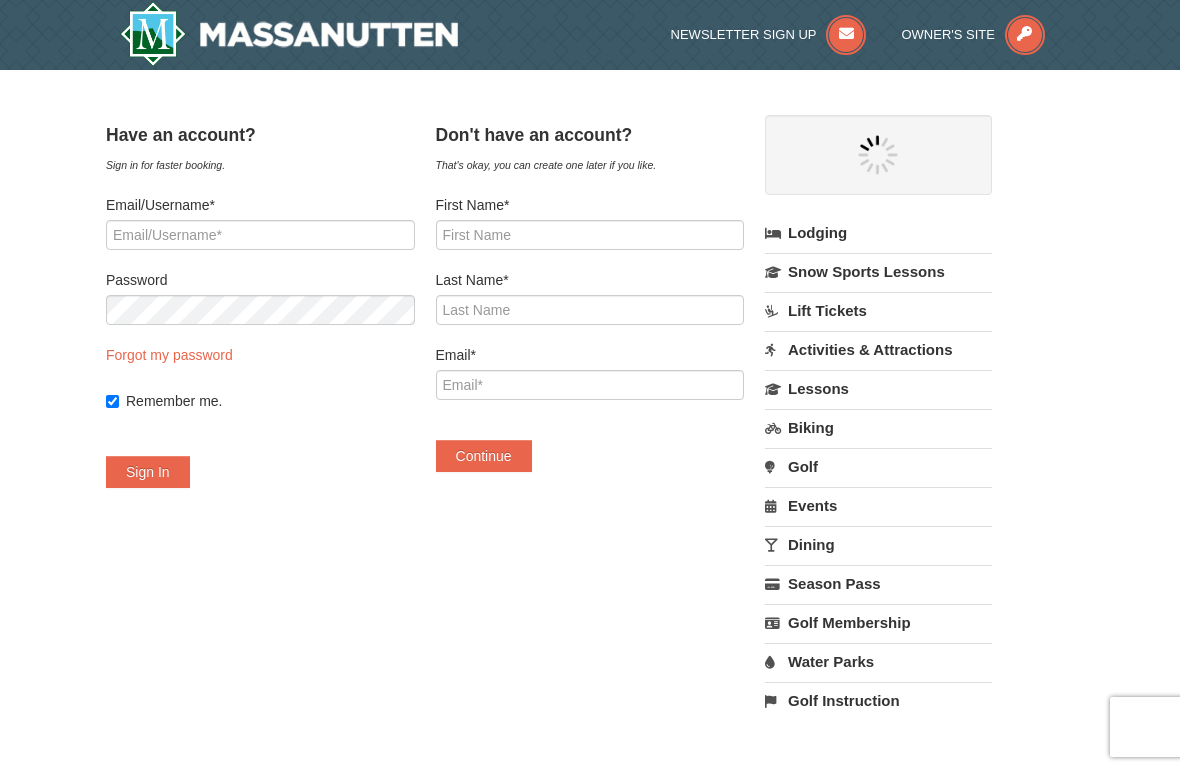 scroll, scrollTop: 0, scrollLeft: 0, axis: both 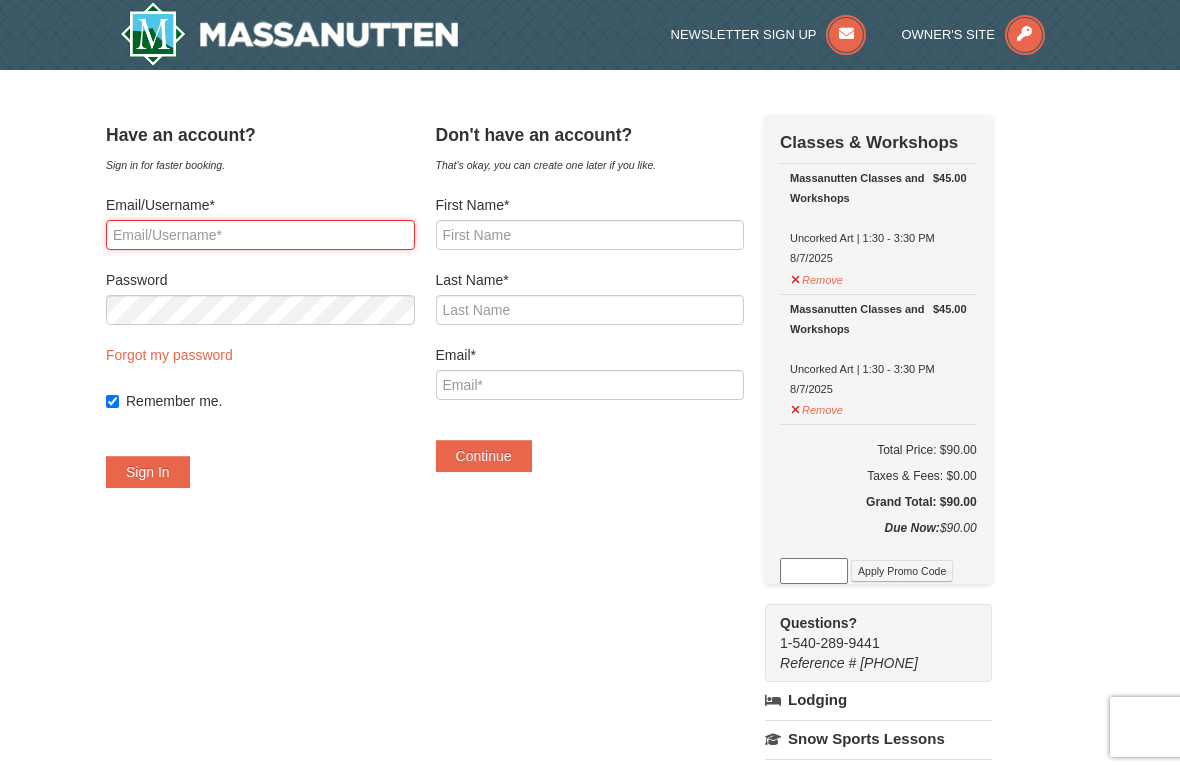 click on "Email/Username*" at bounding box center (260, 235) 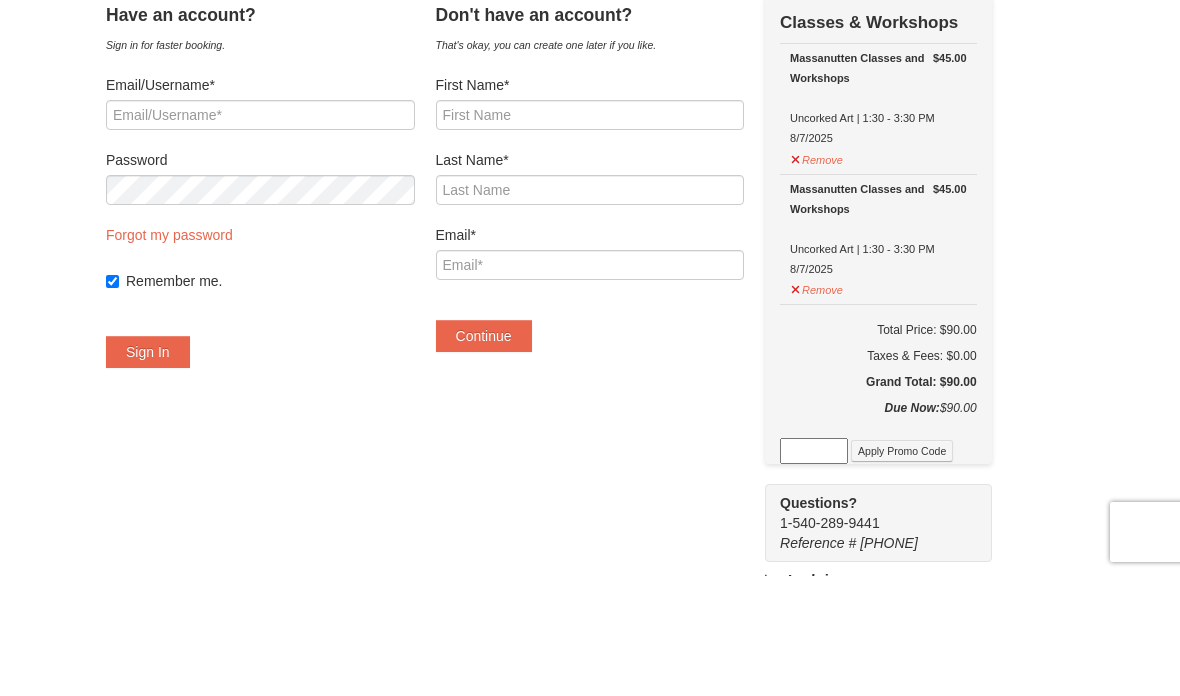 scroll, scrollTop: 120, scrollLeft: 0, axis: vertical 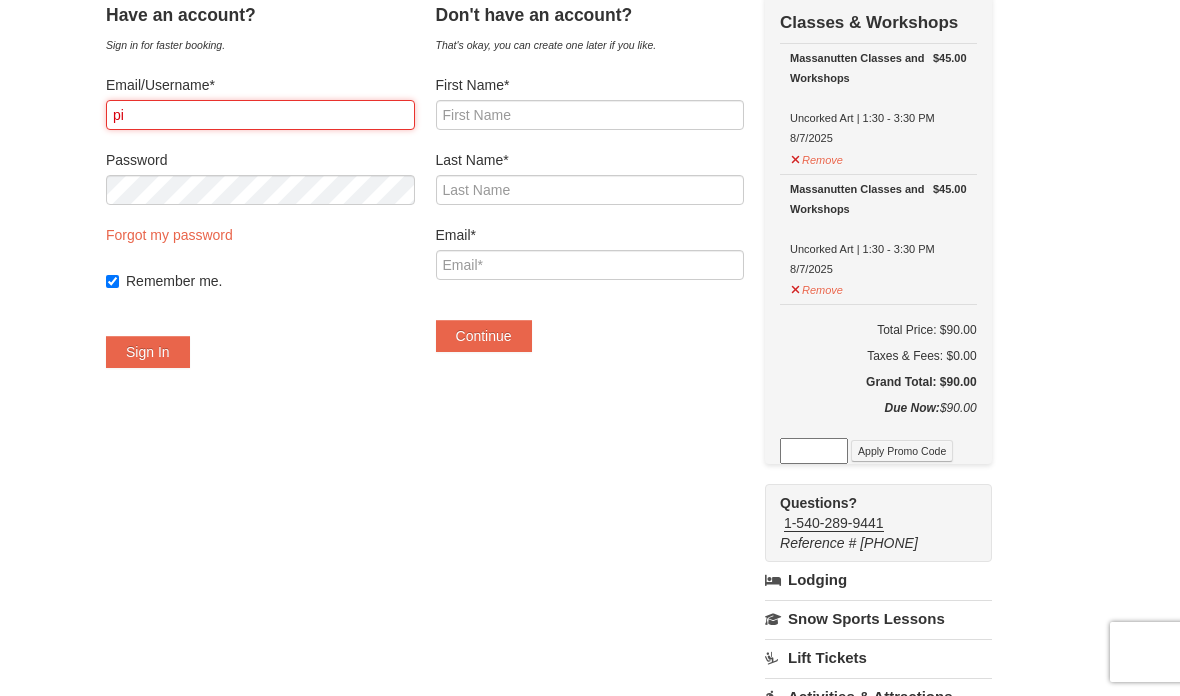 type on "p" 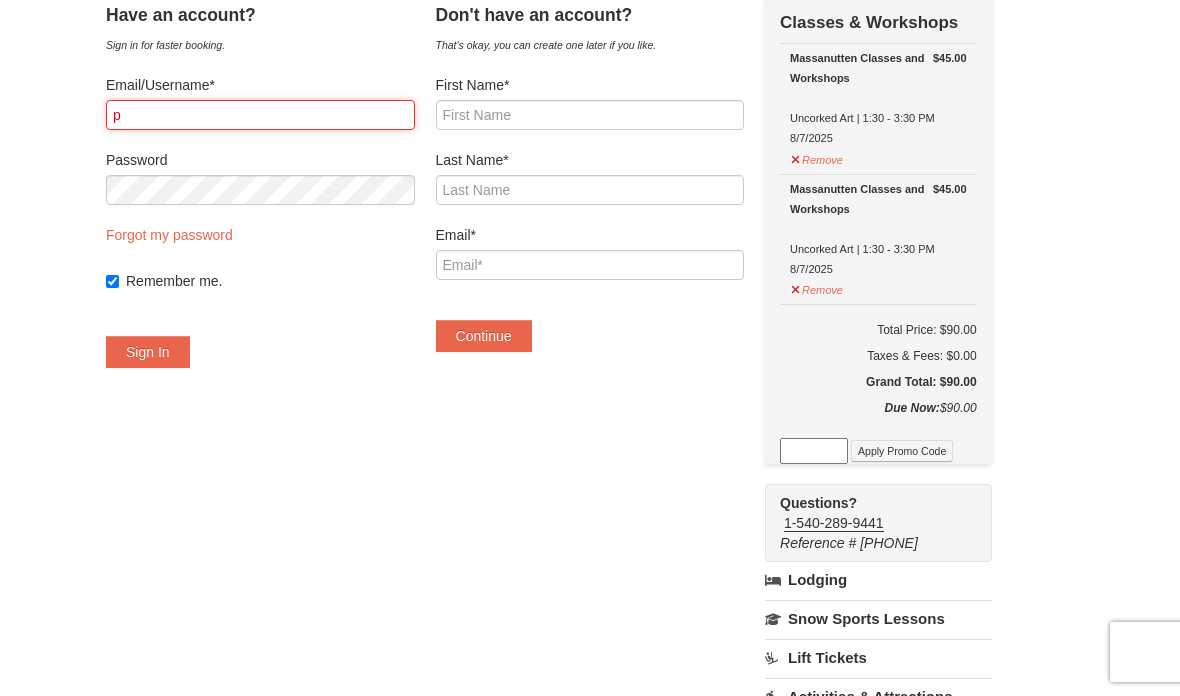 type 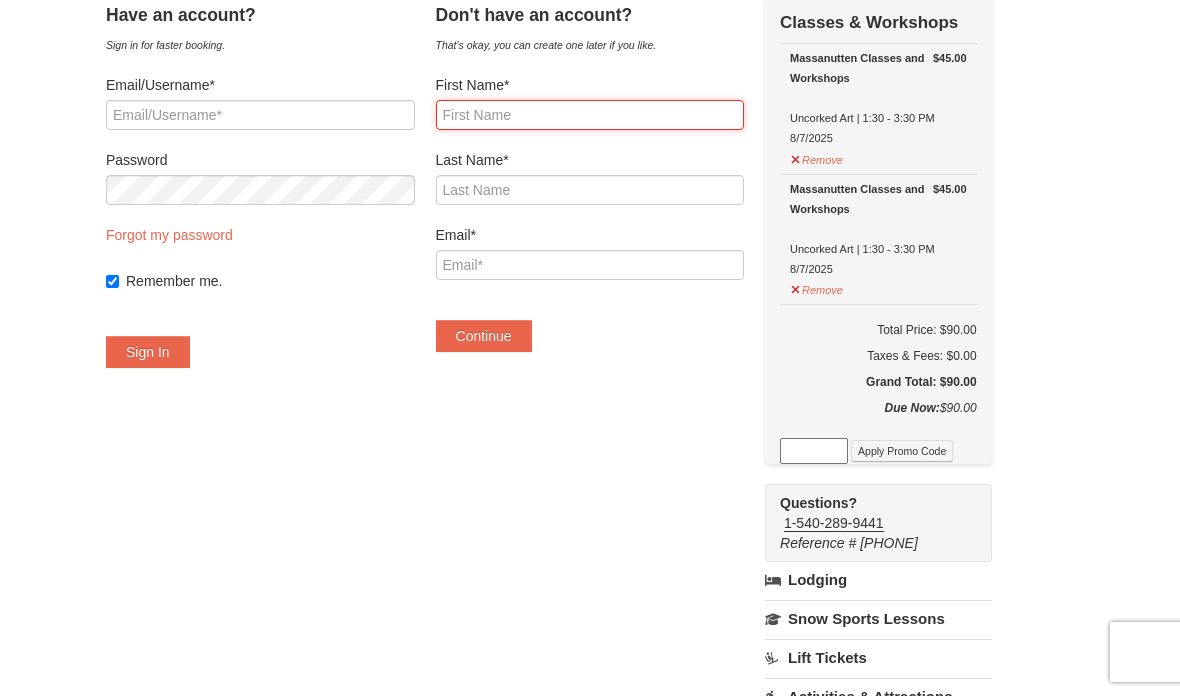 click on "First Name*" at bounding box center (590, 115) 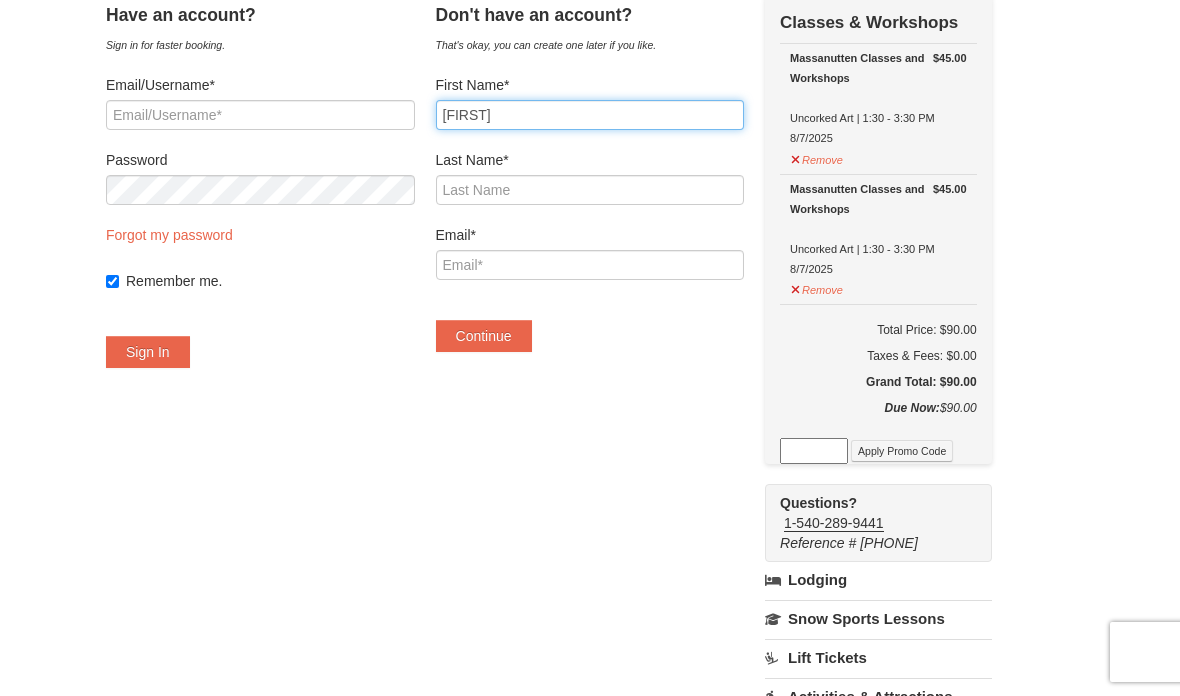 type on "Kristina" 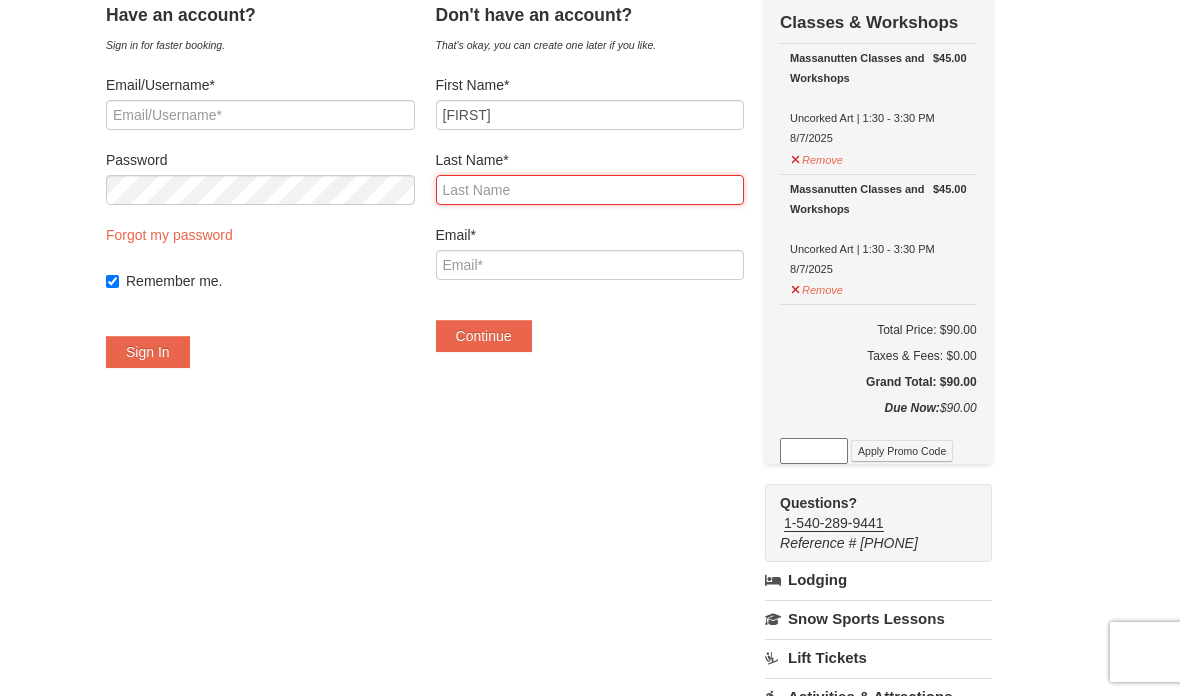 click on "Last Name*" at bounding box center [590, 190] 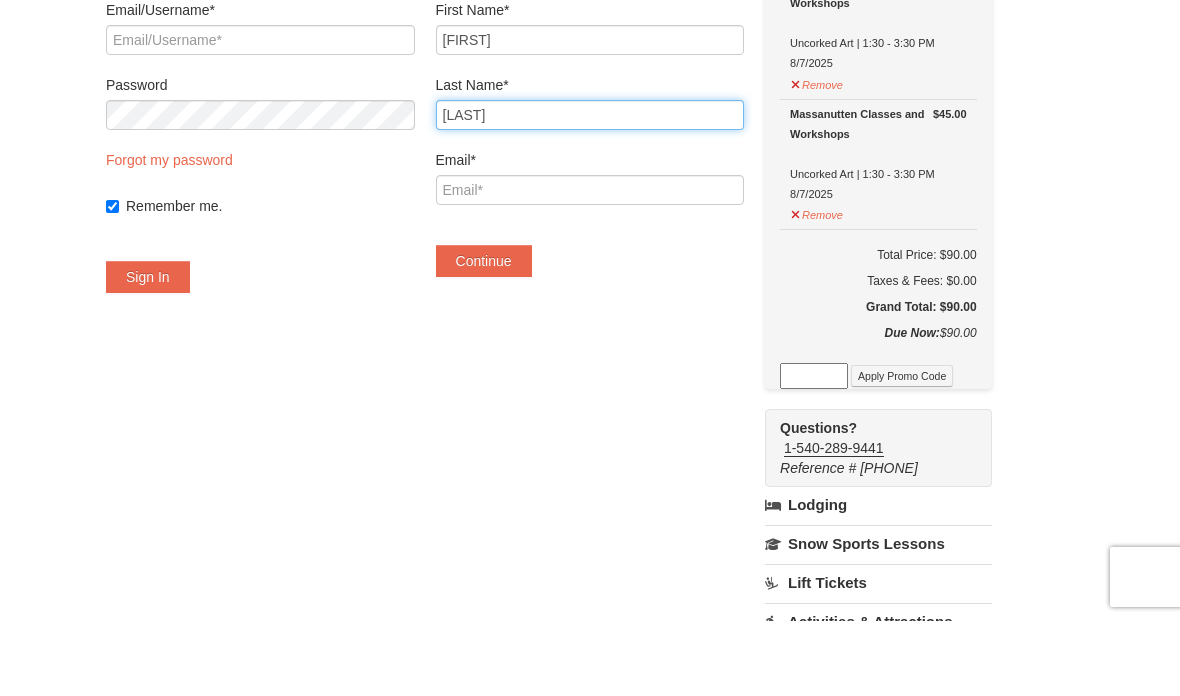 type on "Welch" 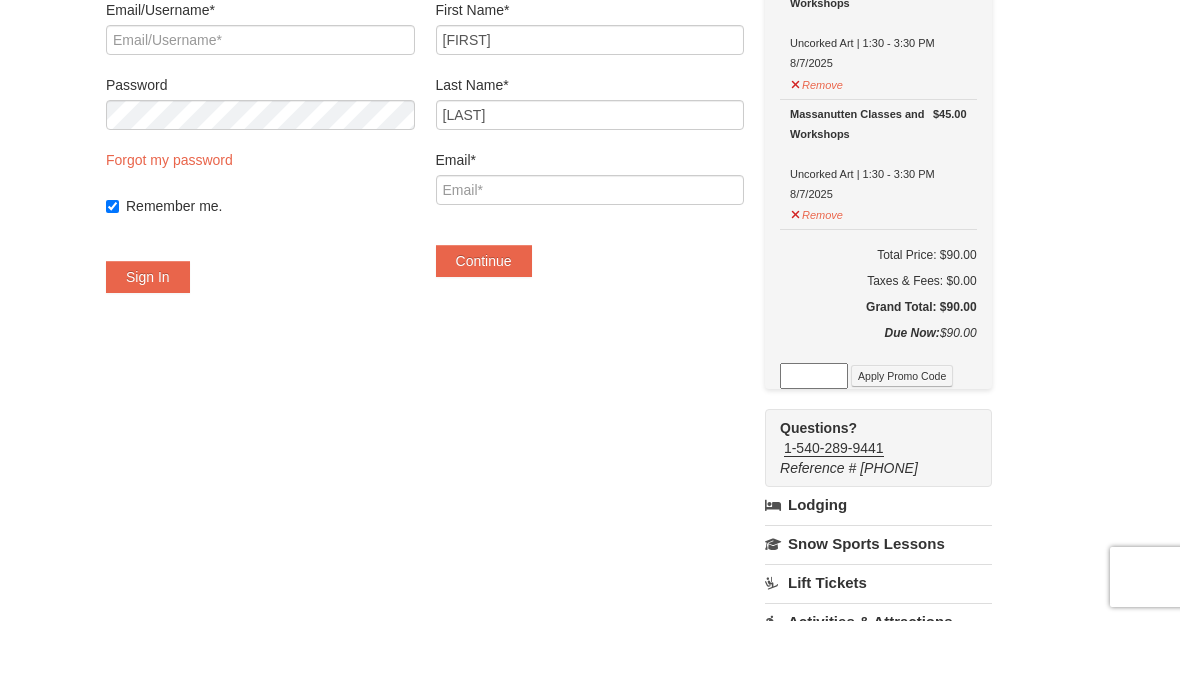 click on "Email*" at bounding box center (590, 265) 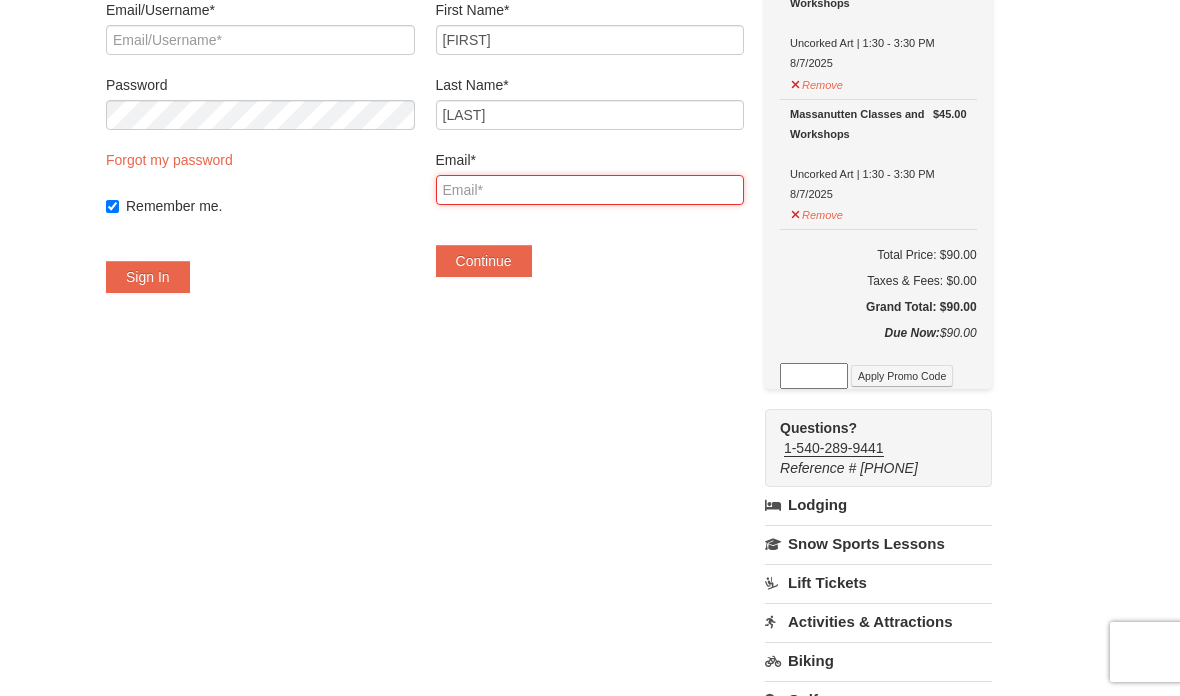 click on "Email*" at bounding box center (590, 190) 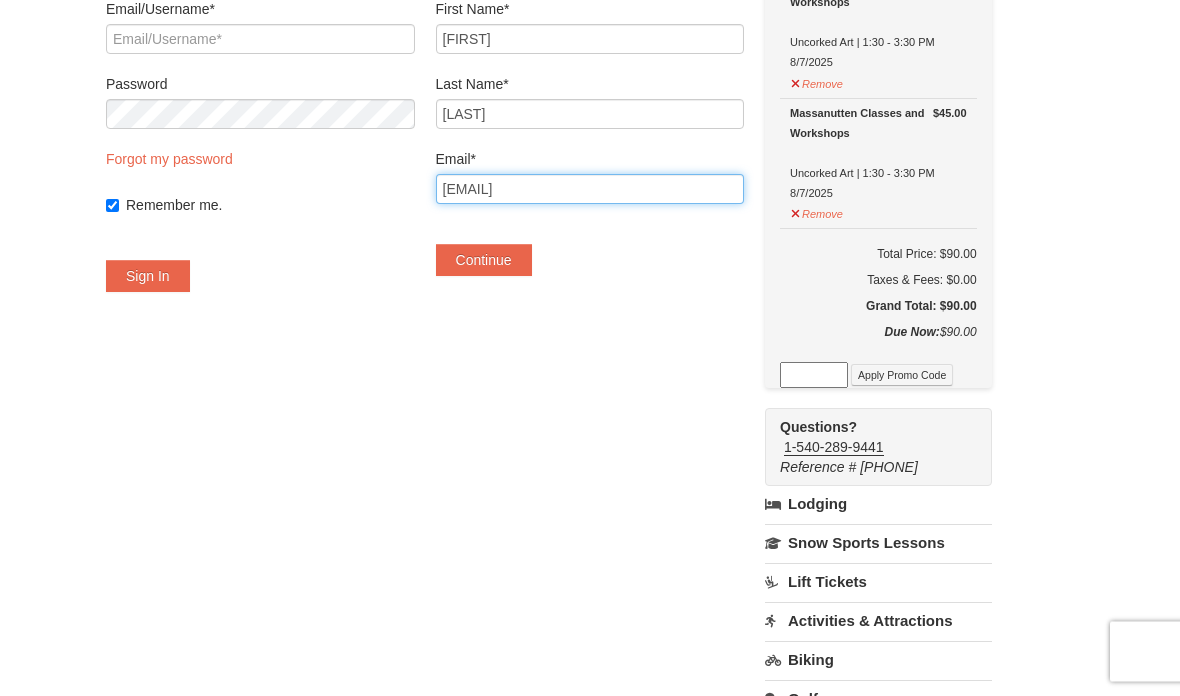 type on "Pianokmd@yahoo.com" 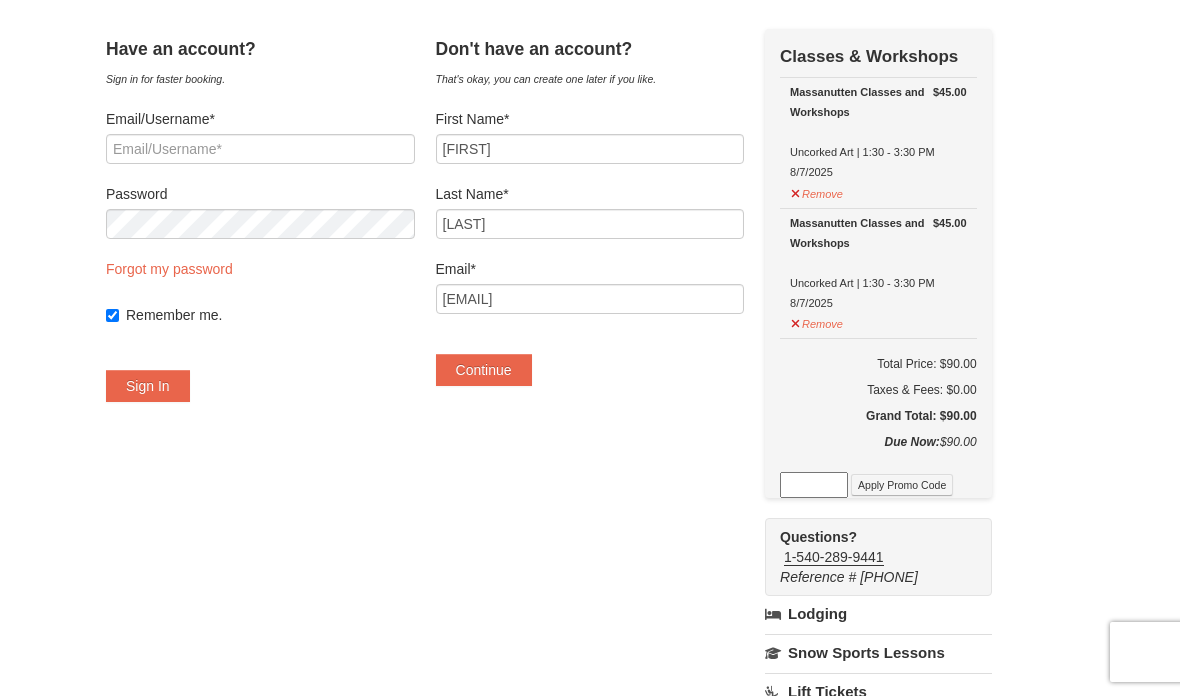 scroll, scrollTop: 84, scrollLeft: 0, axis: vertical 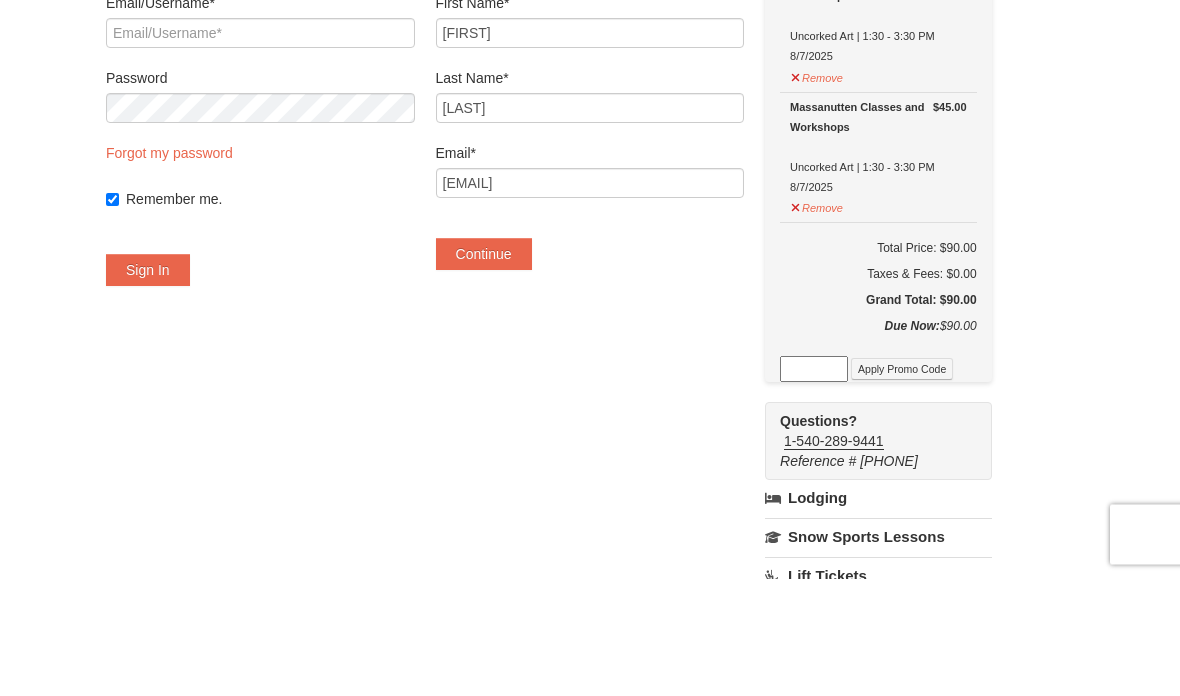 click on "Continue" at bounding box center (484, 372) 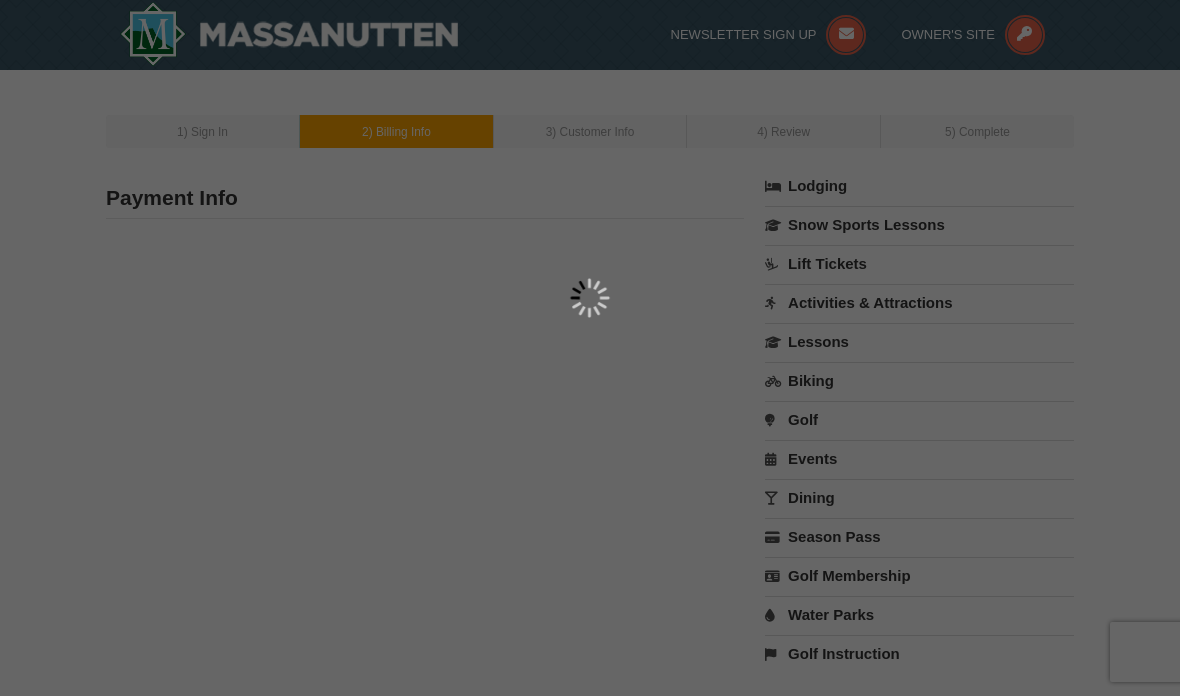 type on "[FIRST] [LAST]" 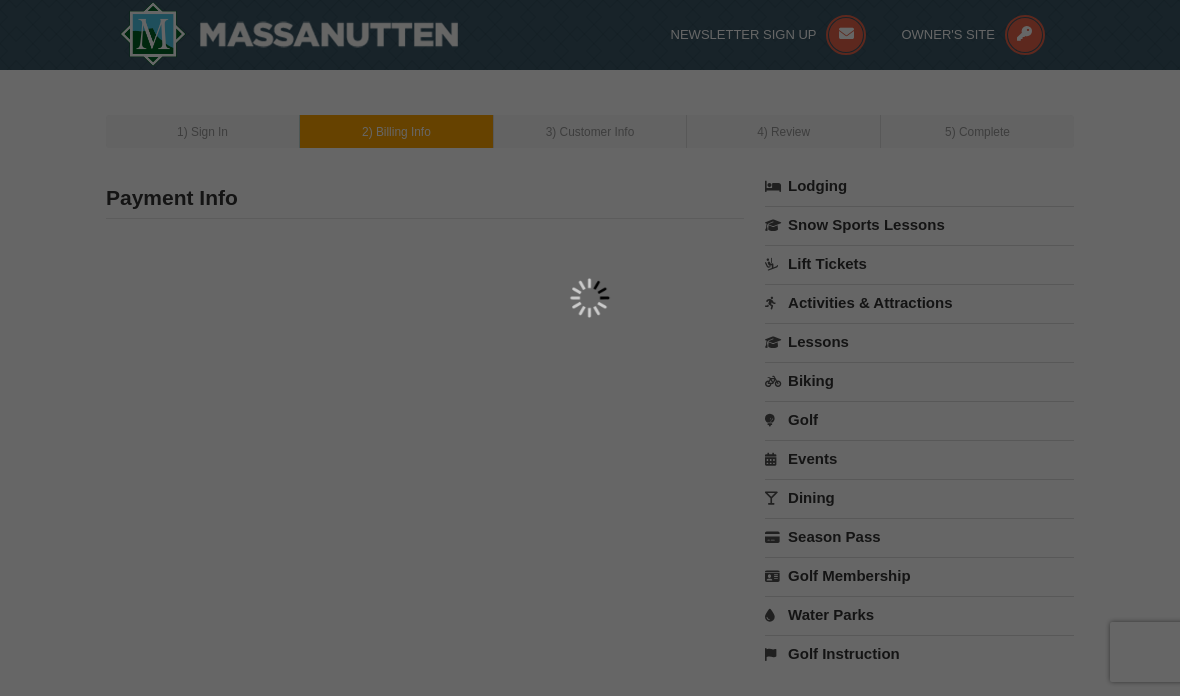 type on "[EMAIL]" 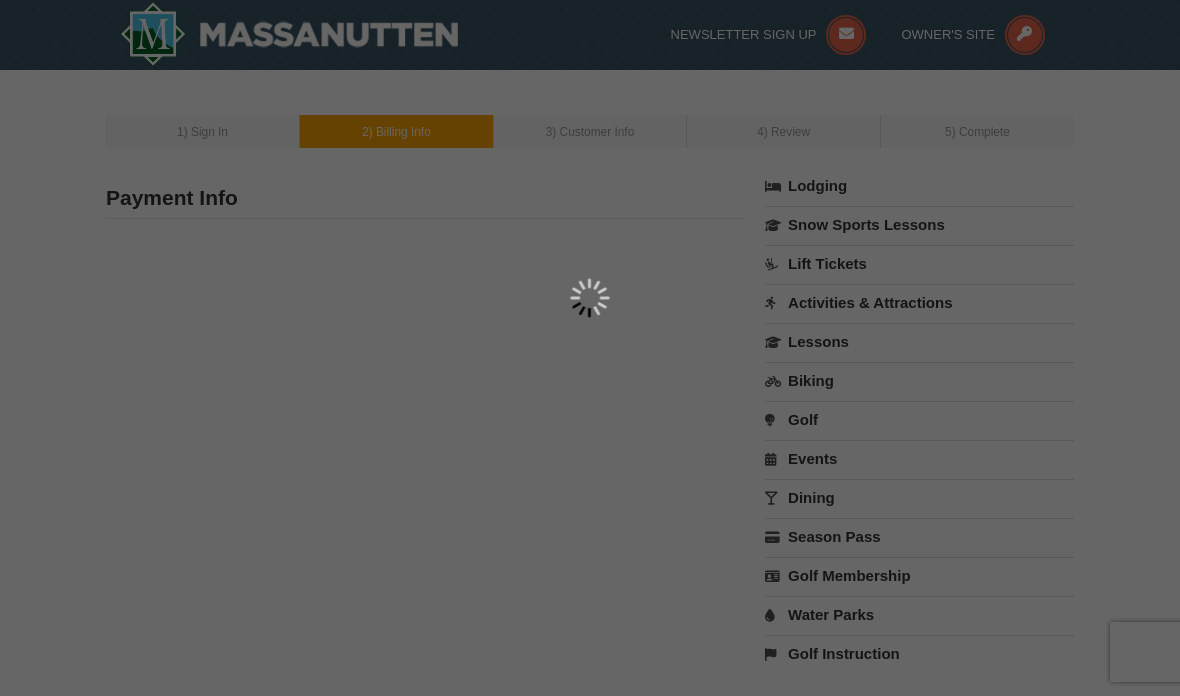 scroll, scrollTop: 0, scrollLeft: 0, axis: both 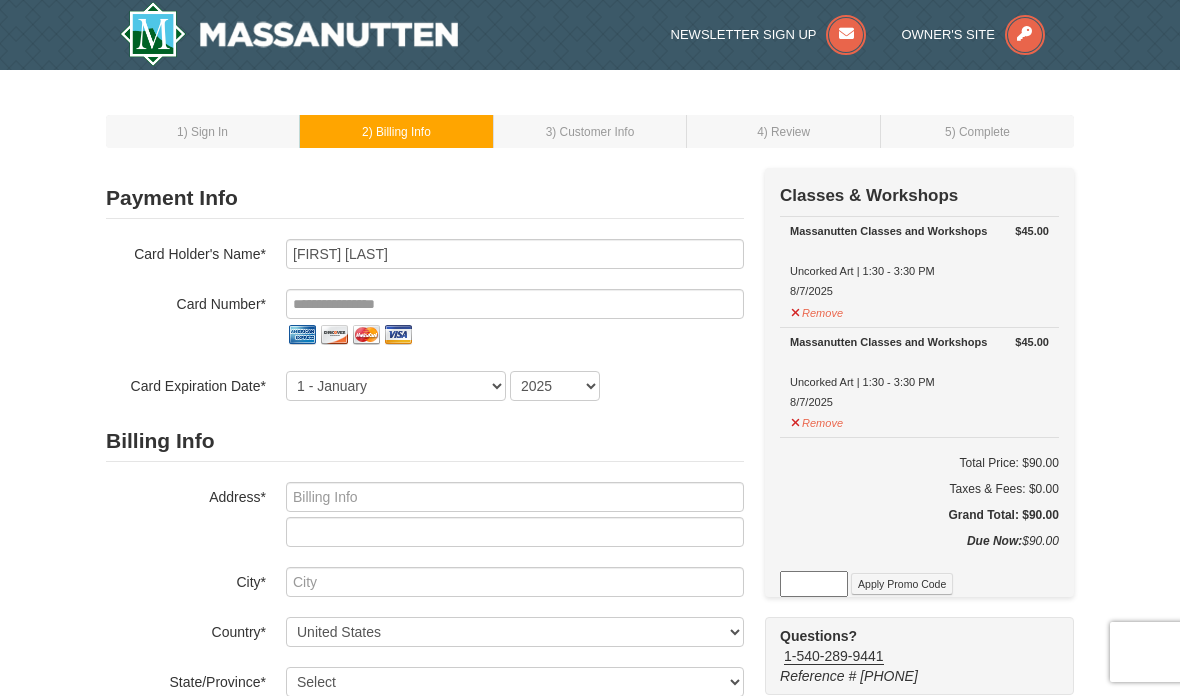 click at bounding box center [515, 304] 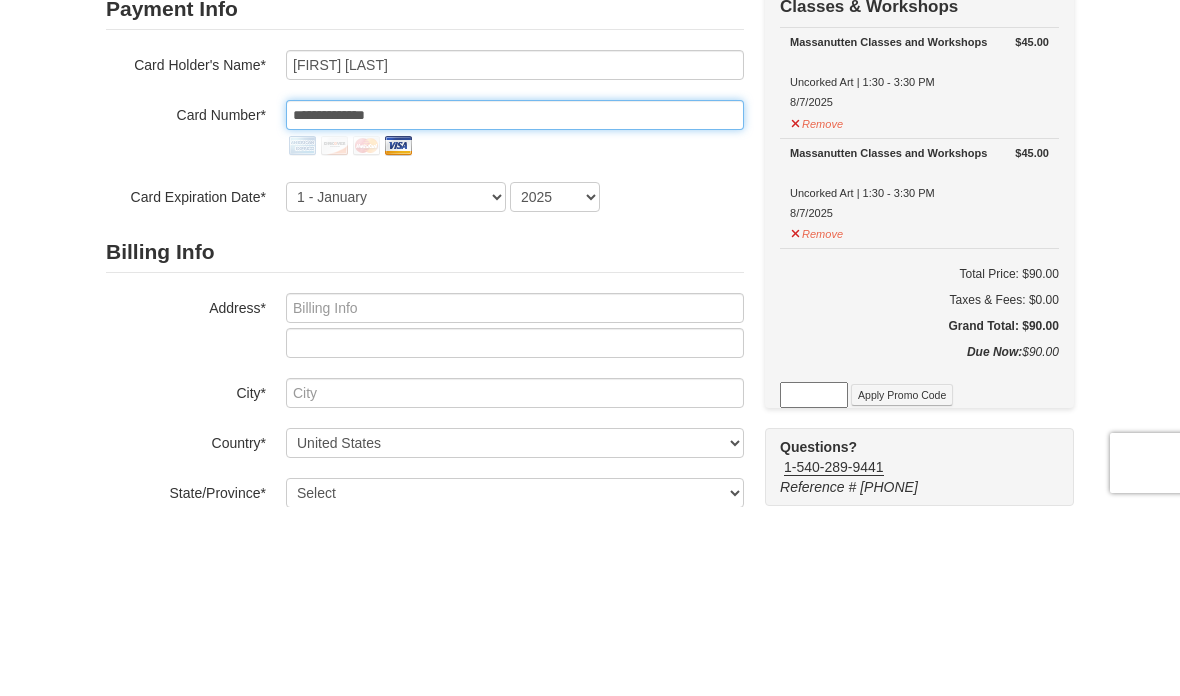 type on "**********" 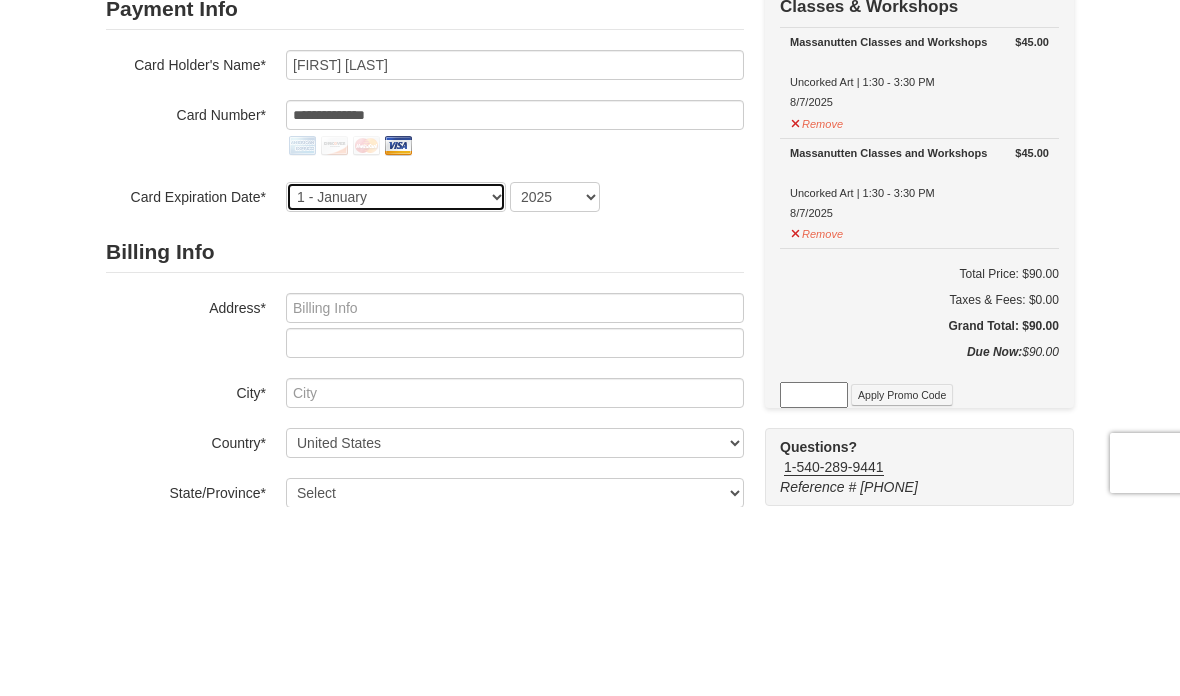 click on "1 - January 2 - February 3 - March 4 - April 5 - May 6 - June 7 - July 8 - August 9 - September 10 - October 11 - November 12 - December" at bounding box center (396, 386) 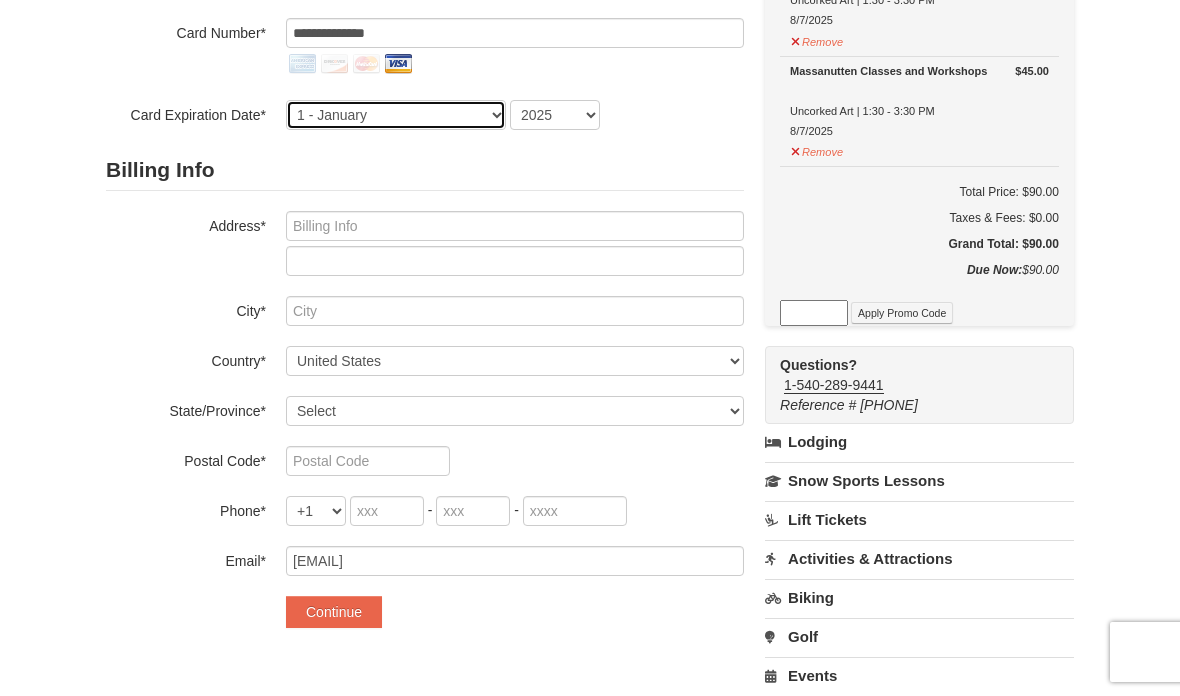 select on "10" 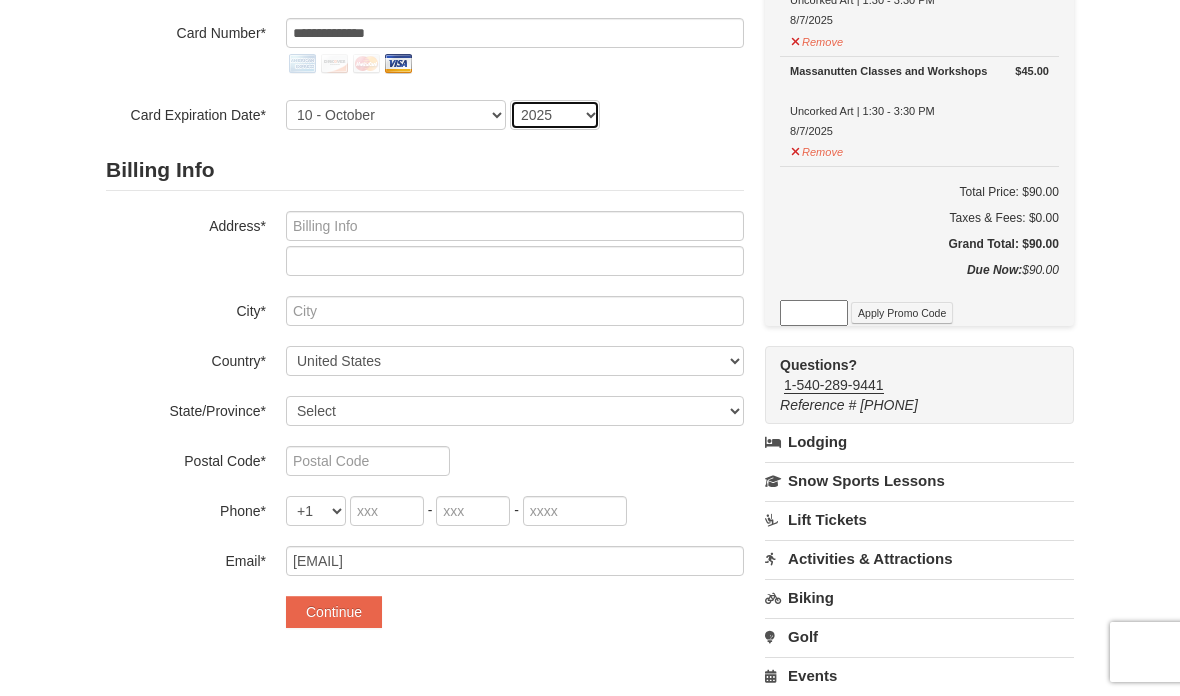 click on "2025 2026 2027 2028 2029 2030 2031 2032 2033 2034" at bounding box center [555, 115] 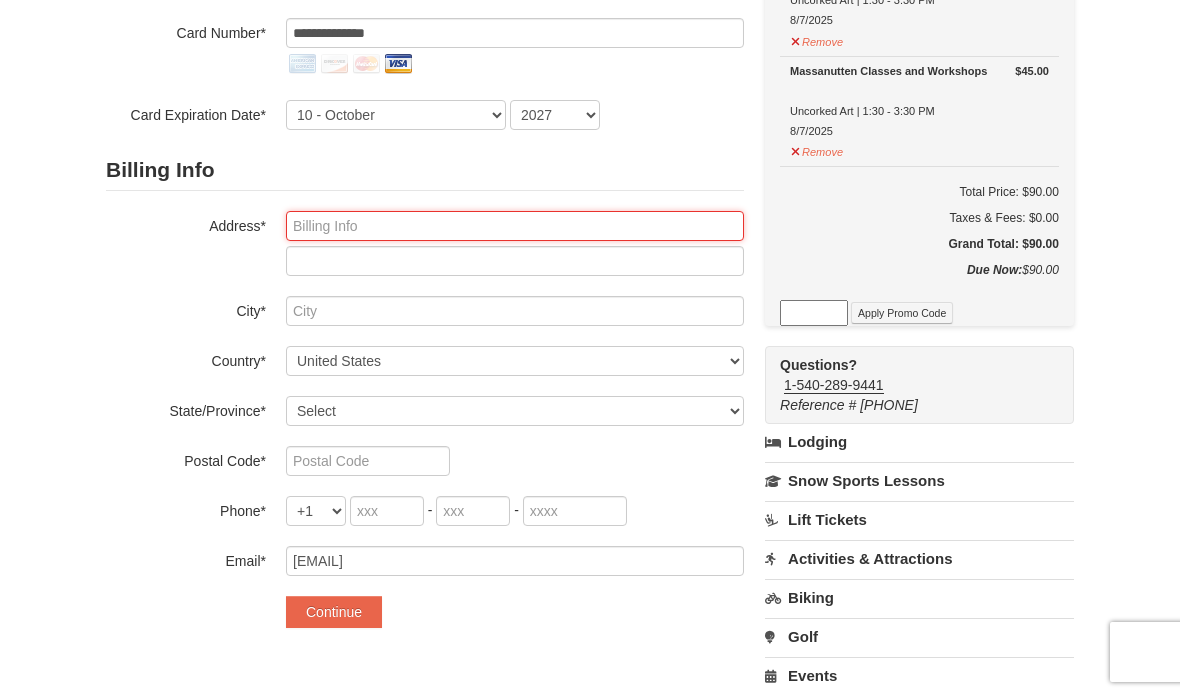 click at bounding box center [515, 226] 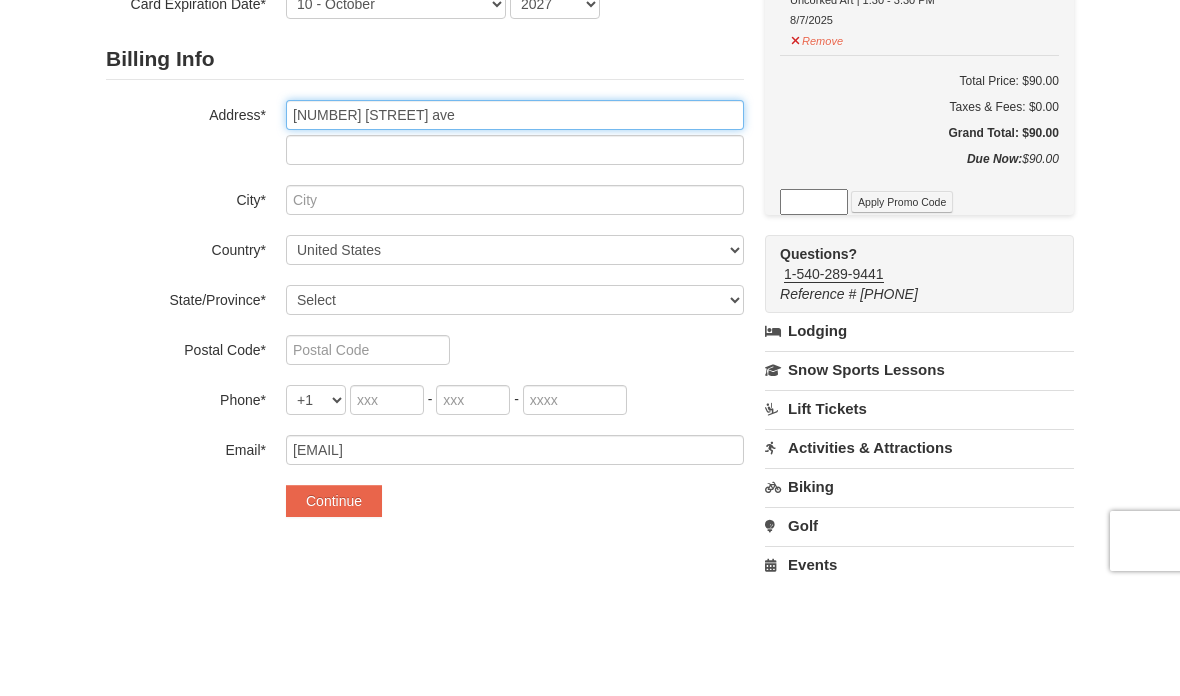 type on "4783 Forrest ave" 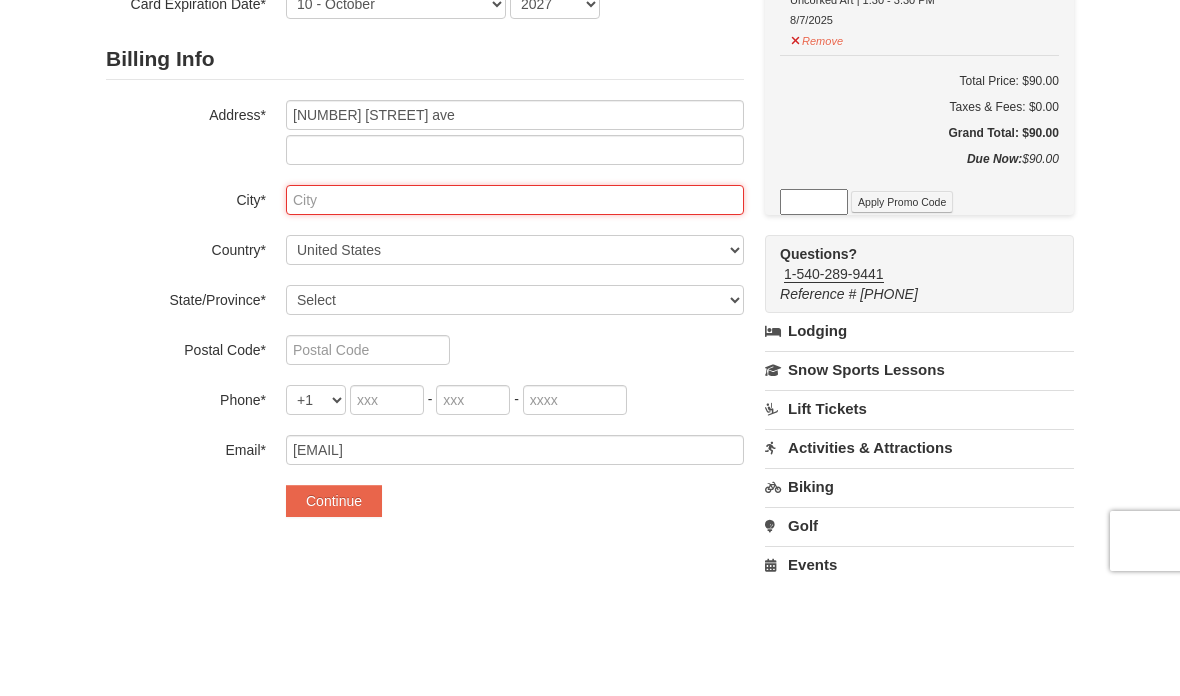 click at bounding box center (515, 311) 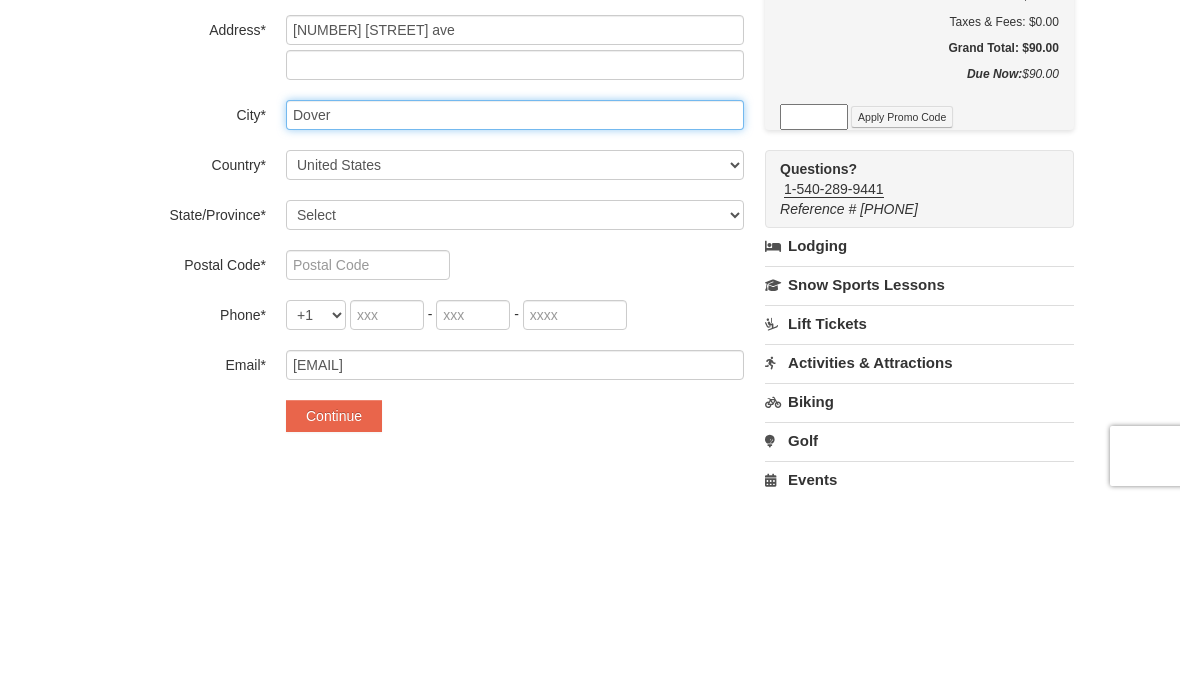 type on "Dover" 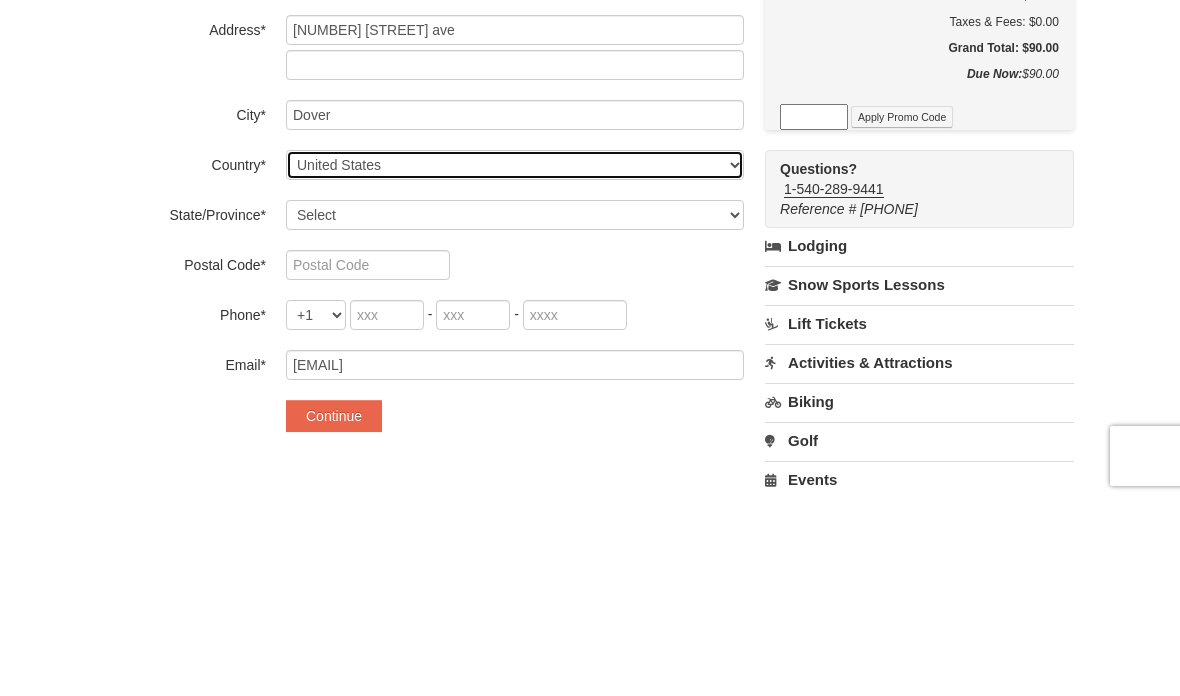click on "----- Select ------ Afghanistan Åland Islands Albania Algeria American Samoa Andorra Angola Anguilla Antarctica Antigua and Barbuda Argentina Armenia Aruba Australia Austria Azerbaijan Bahamas Bahrain Bangladesh Barbados Belarus Belgium Belize Benin Bermuda Bhutan Bolivia Bosnia and Herzegovina Botswana Bouvet Island Brazil British Indian Ocean Territory Brunei Darussalam Bulgaria Burkina Faso Burundi Cambodia Cameroon Canada Cape Verde Cayman Islands Central African Republic Chad Chile China Christmas Island Cocos (Keeling) Islands Colombia Comoros Congo Congo, The Democratic Republic of the Cook Islands Costa Rica Croatia Cuba Cyprus Czech Republic Denmark Djibouti Dominica Dominican Republic East Timor Ecuador Egypt El Salvador Equatorial Guinea Eritrea Estonia Ethiopia Falkland Islands (Malvinas) Faroe Islands Fiji Finland France French Guiana French Polynesia French Southern Territories Gabon Gambia Georgia Germany Ghana Gibraltar Greece Greenland Grenada Guadeloupe Guam" at bounding box center (515, 361) 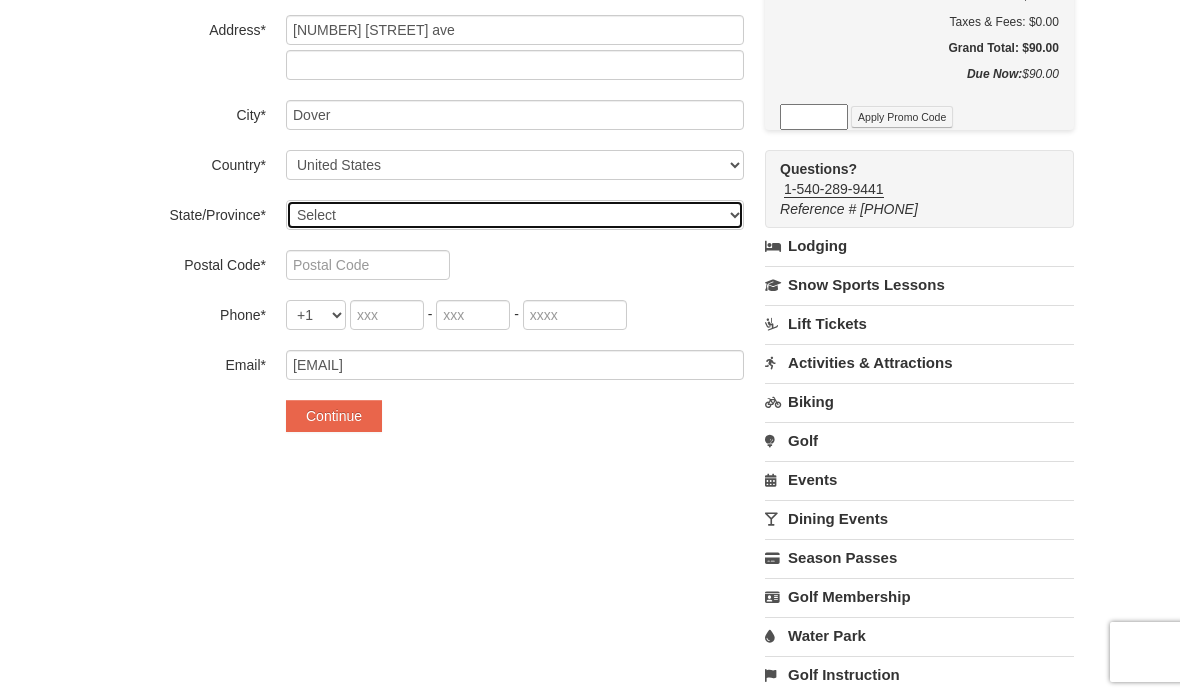 click on "Select Alabama Alaska American Samoa Arizona Arkansas California Colorado Connecticut Delaware District Of Columbia Federated States Of Micronesia Florida Georgia Guam Hawaii Idaho Illinois Indiana Iowa Kansas Kentucky Louisiana Maine Marshall Islands Maryland Massachusetts Michigan Minnesota Mississippi Missouri Montana Nebraska Nevada New Hampshire New Jersey New Mexico New York North Carolina North Dakota Northern Mariana Islands Ohio Oklahoma Oregon Palau Pennsylvania Puerto Rico Rhode Island South Carolina South Dakota Tennessee Texas Utah Vermont Virgin Islands Virginia Washington West Virginia Wisconsin Wyoming" at bounding box center [515, 215] 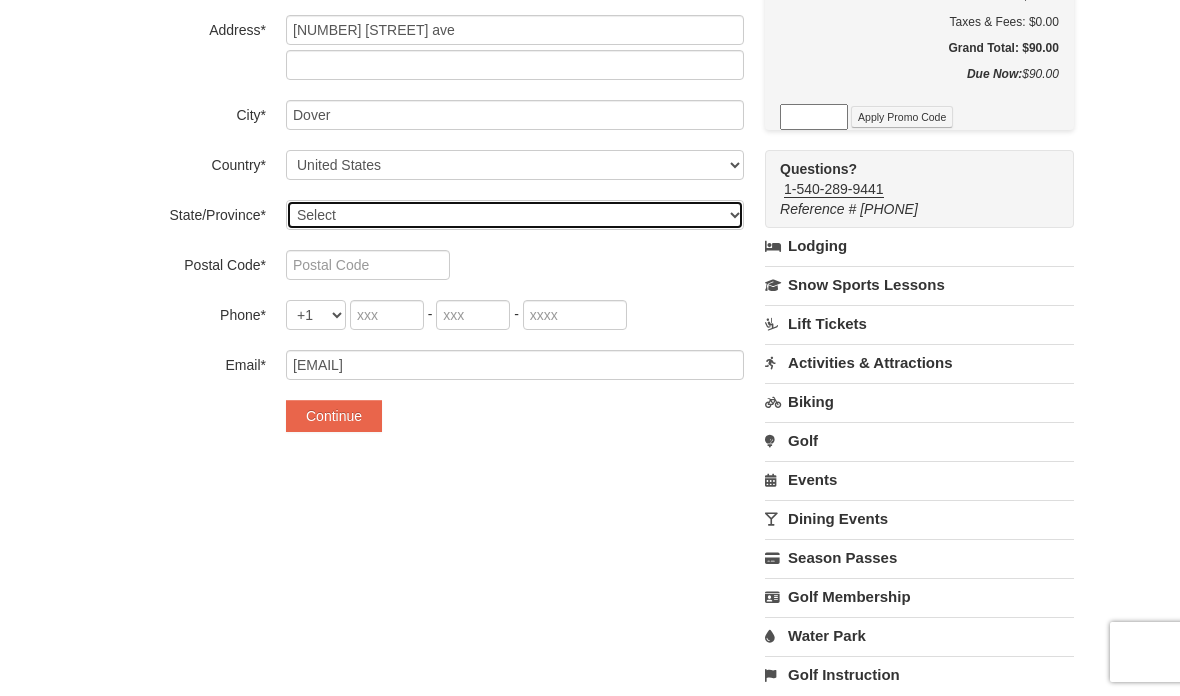 select on "DE" 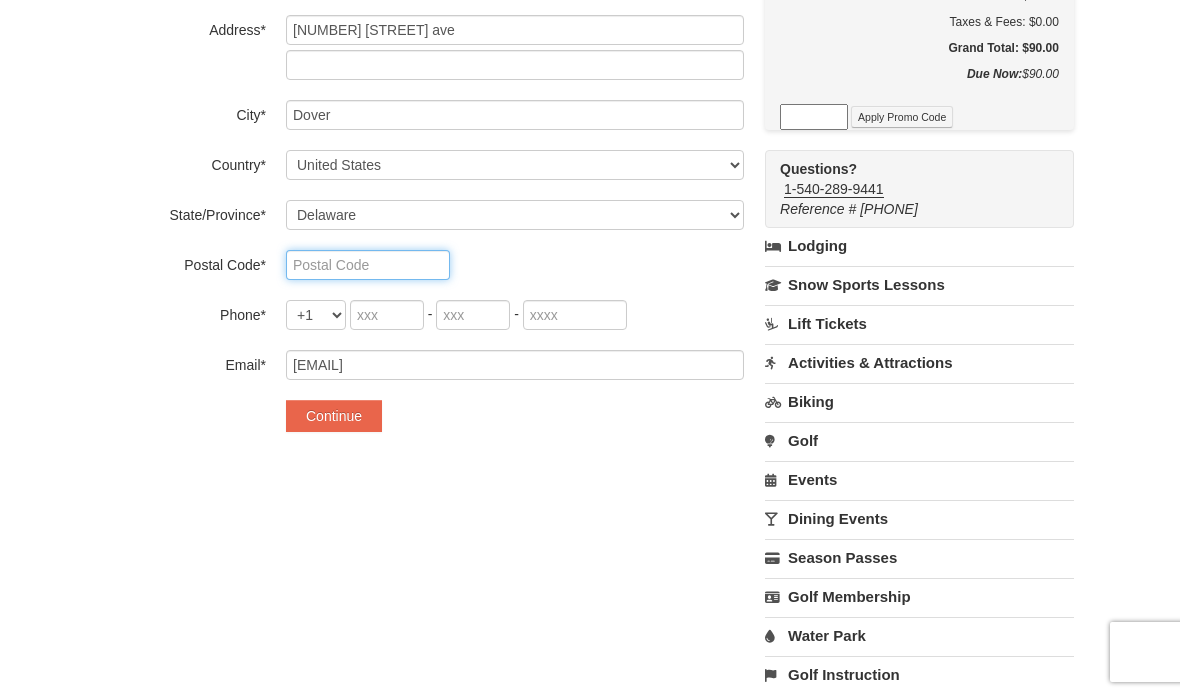 click at bounding box center (368, 265) 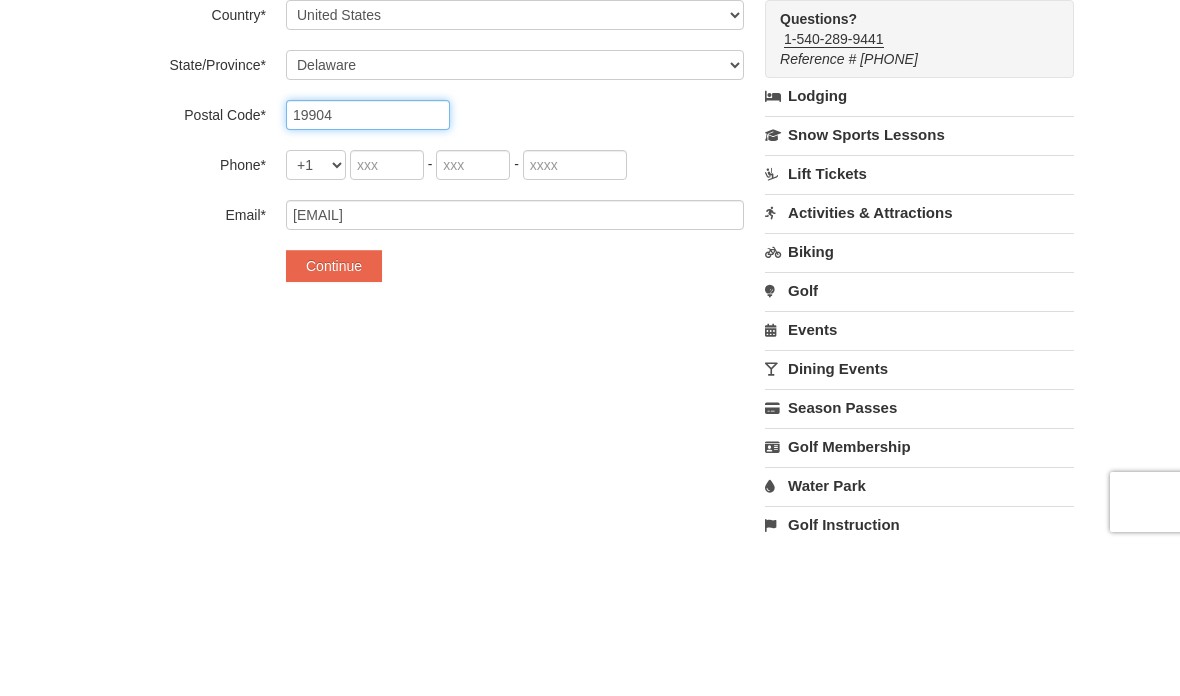 type on "19904" 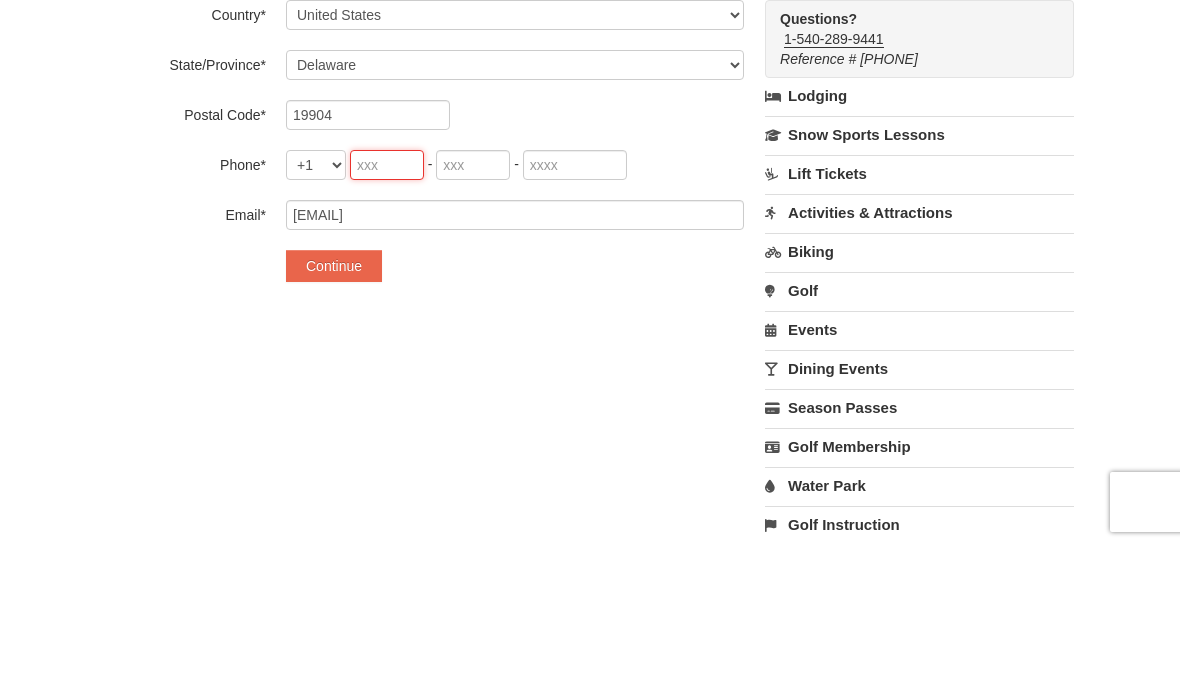 click at bounding box center (387, 315) 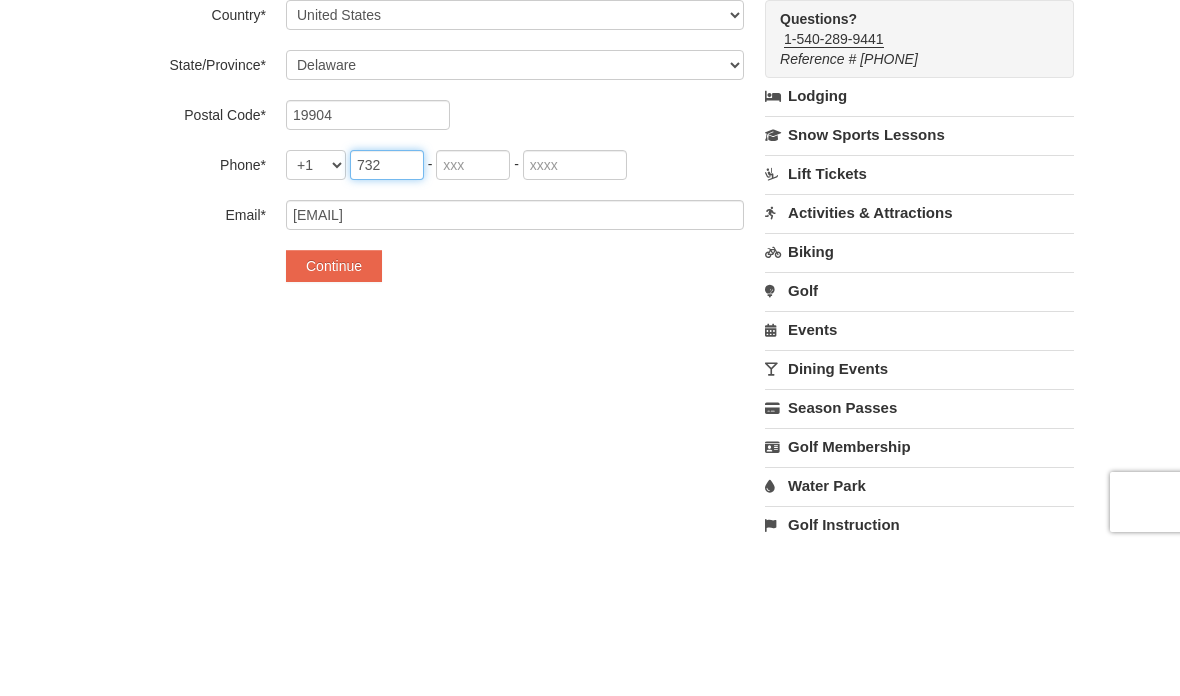 type on "732" 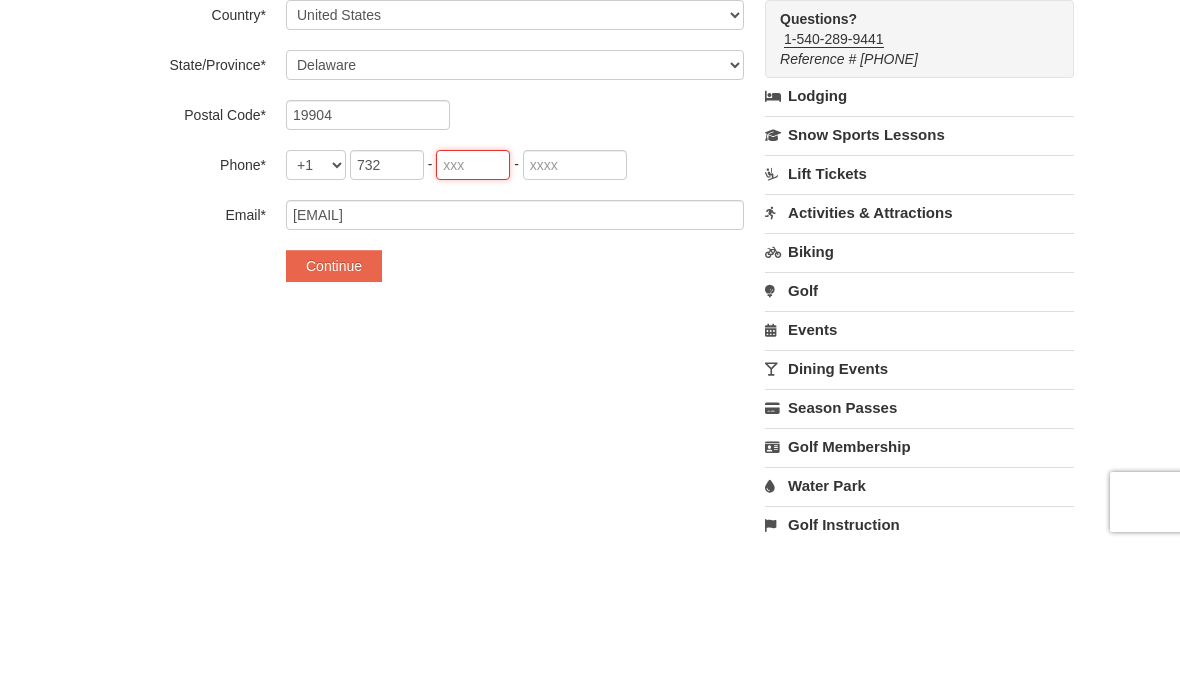 click at bounding box center (473, 315) 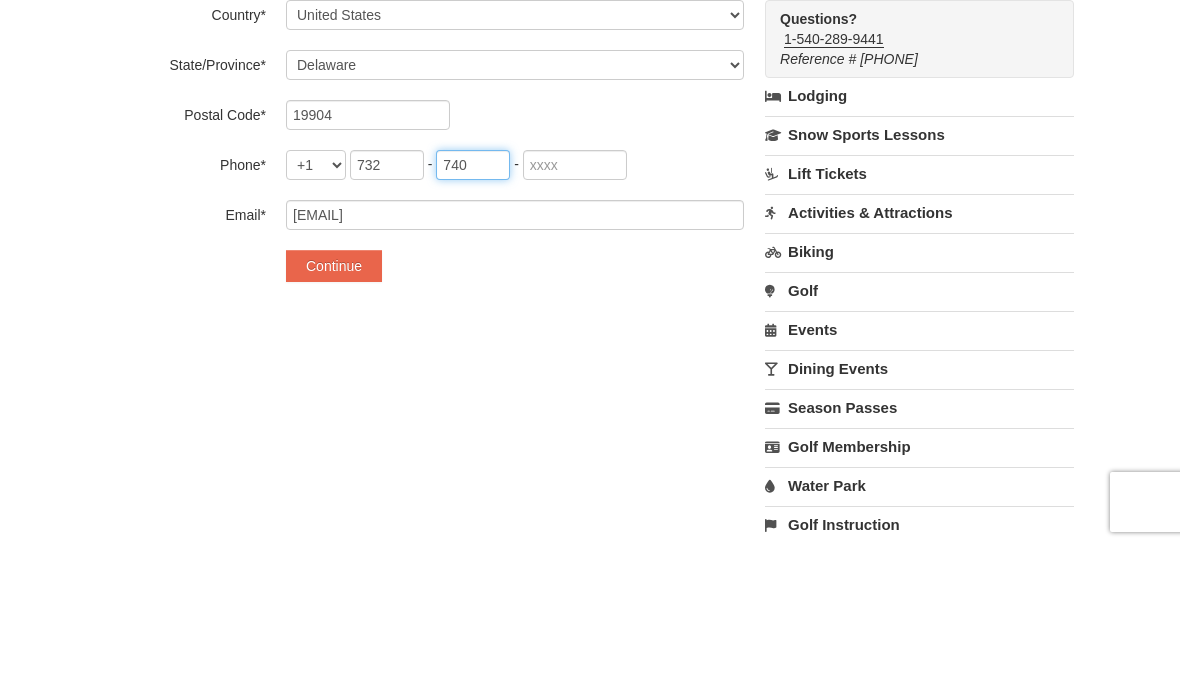 type on "740" 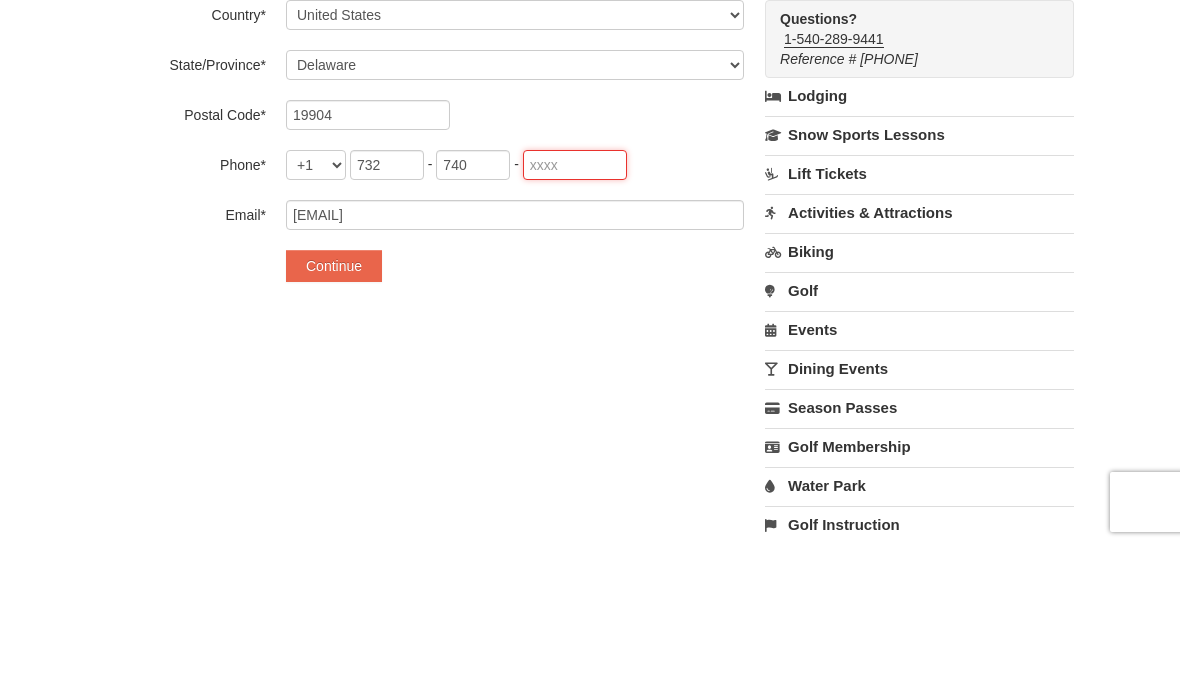 click at bounding box center [575, 315] 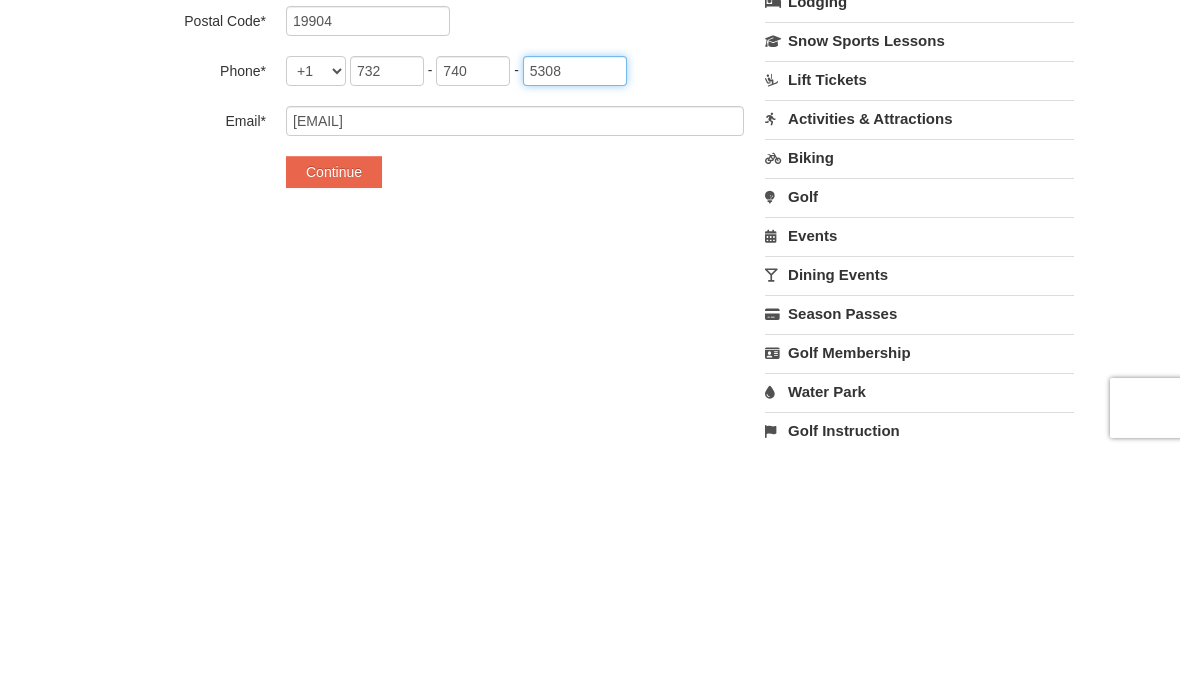 type on "5308" 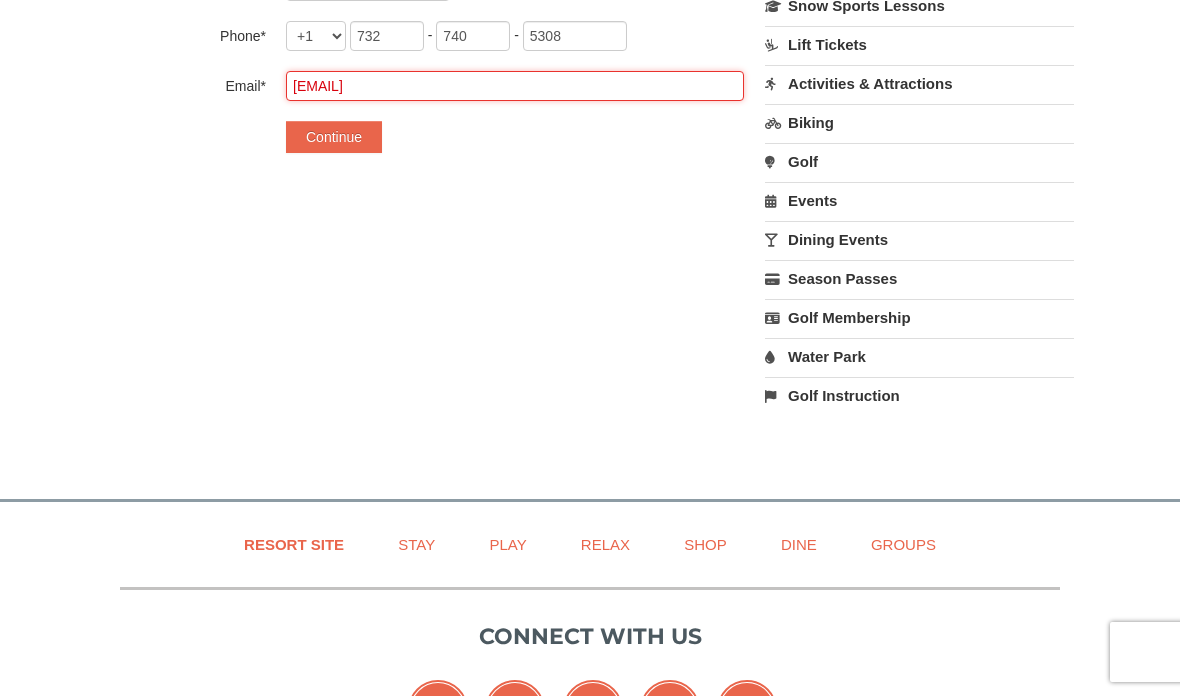scroll, scrollTop: 699, scrollLeft: 0, axis: vertical 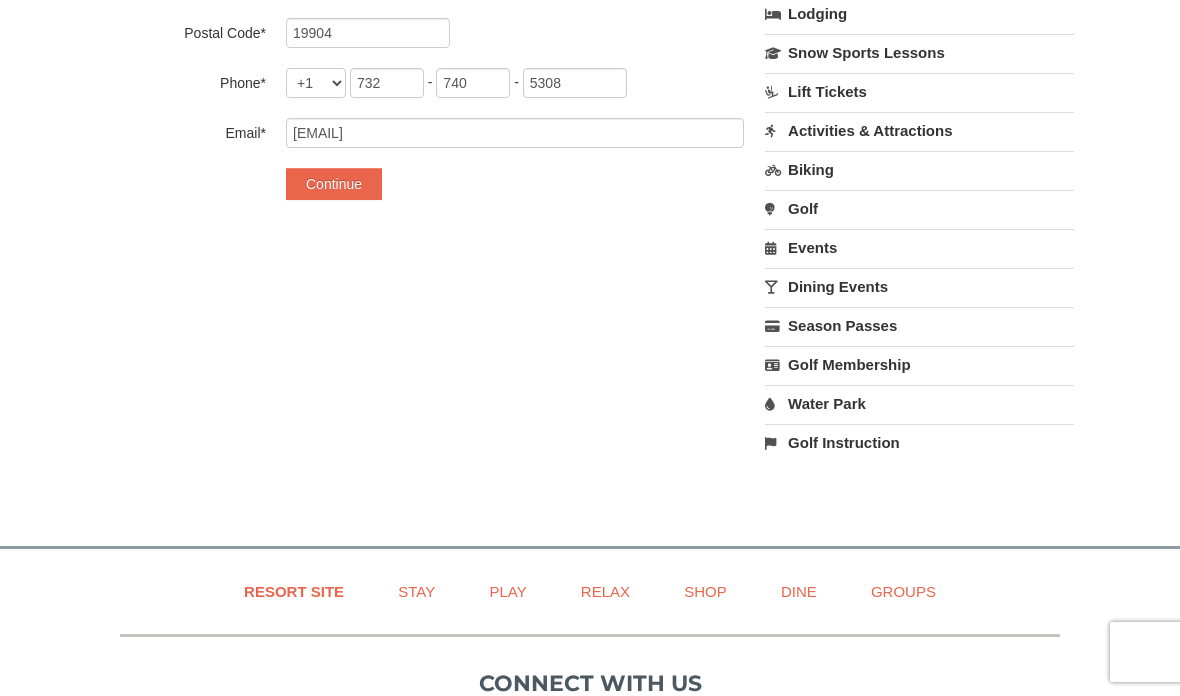 click on "Continue" at bounding box center [334, 184] 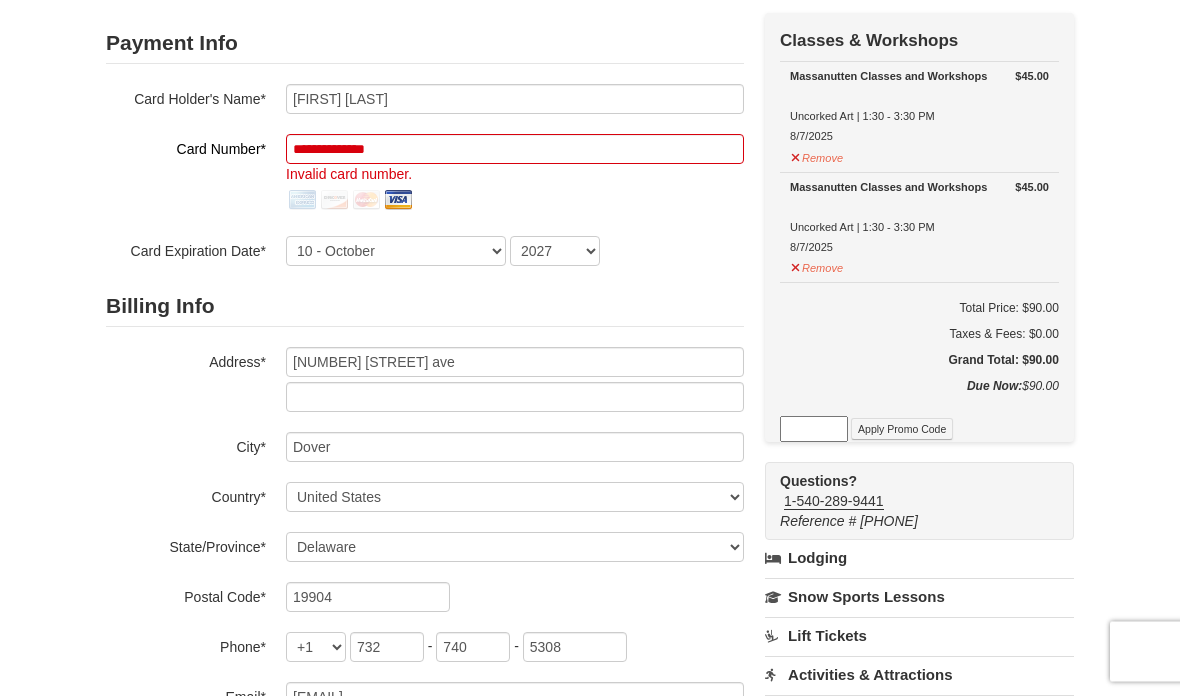 scroll, scrollTop: 142, scrollLeft: 0, axis: vertical 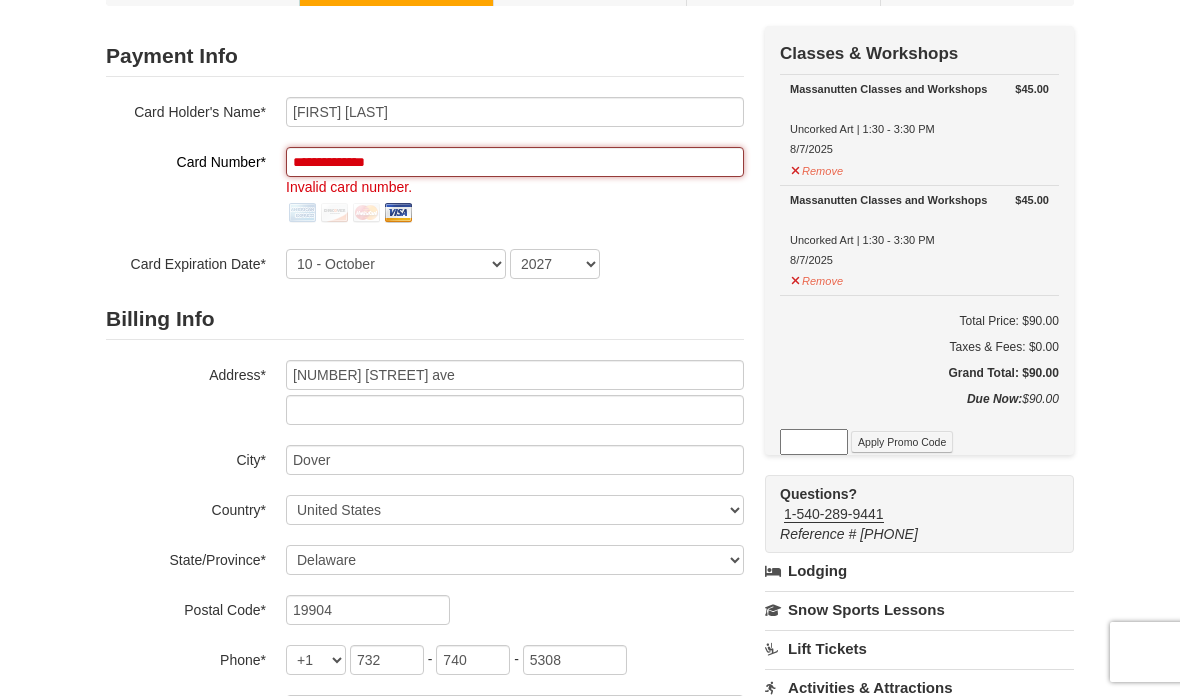 click on "**********" at bounding box center [515, 162] 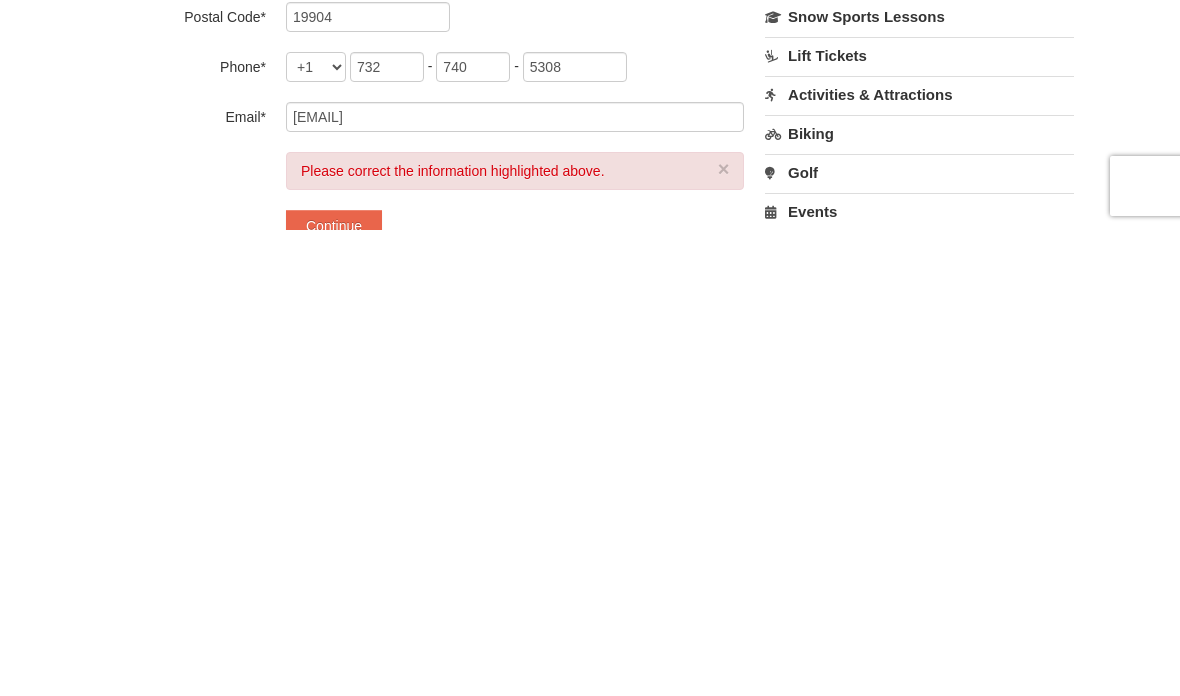 scroll, scrollTop: 277, scrollLeft: 0, axis: vertical 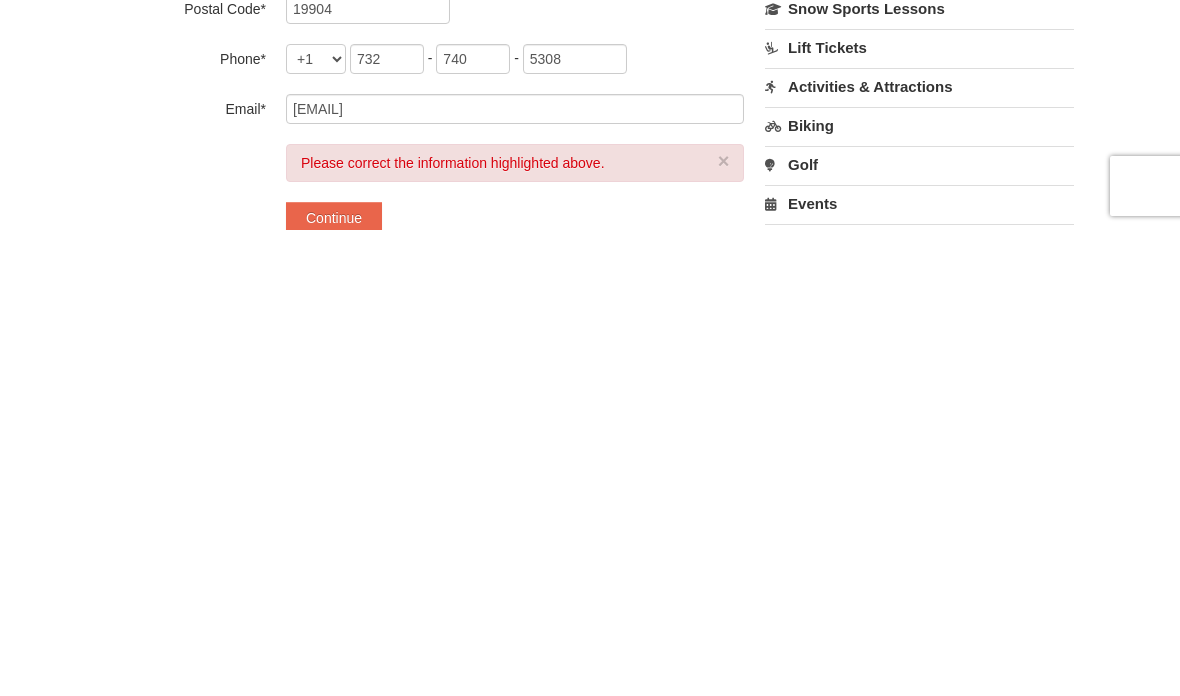 type on "**********" 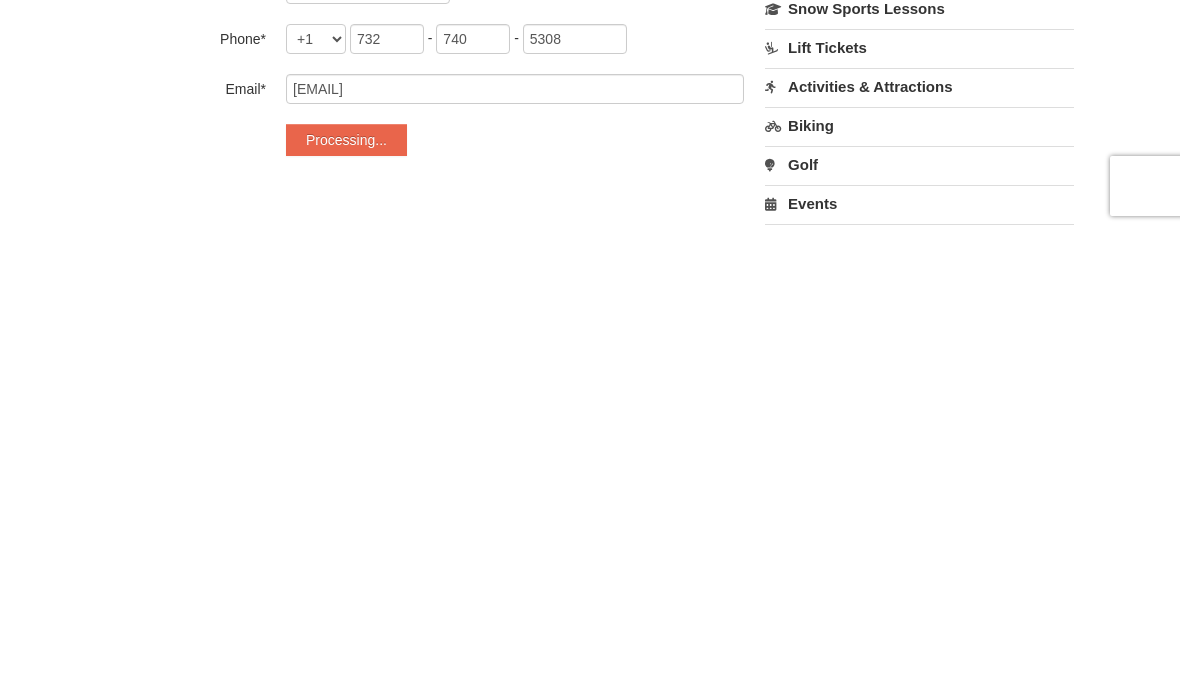 scroll, scrollTop: 744, scrollLeft: 0, axis: vertical 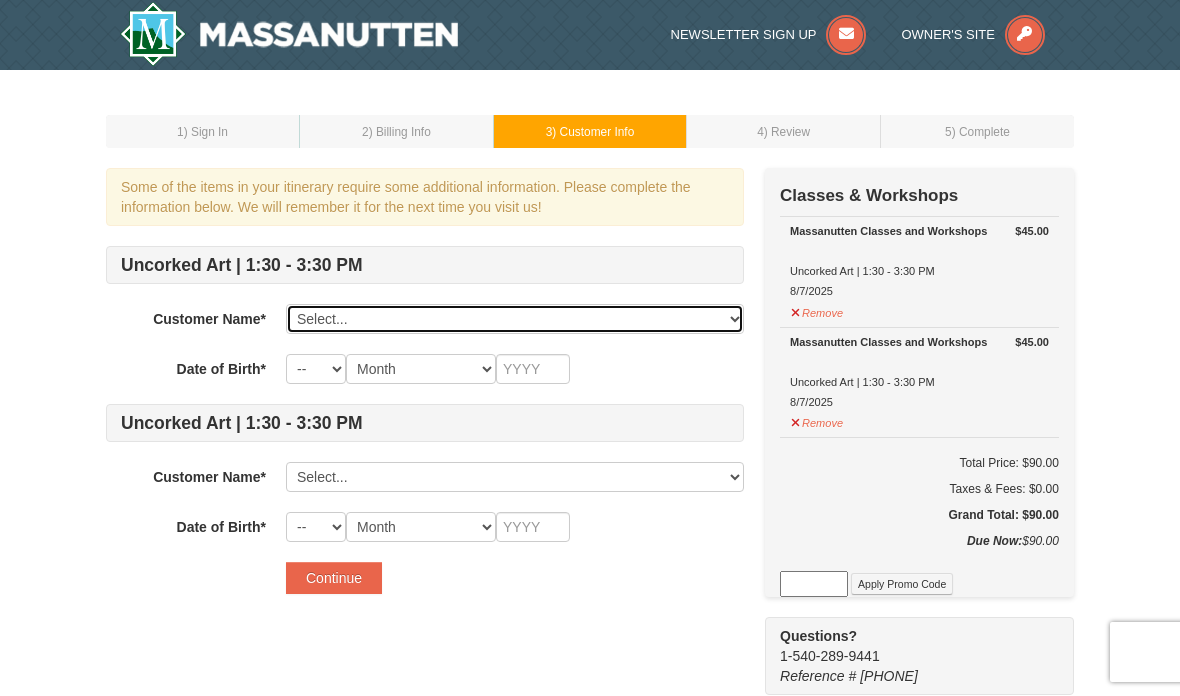 click on "Select... [FIRST] [LAST] Add New..." at bounding box center (515, 319) 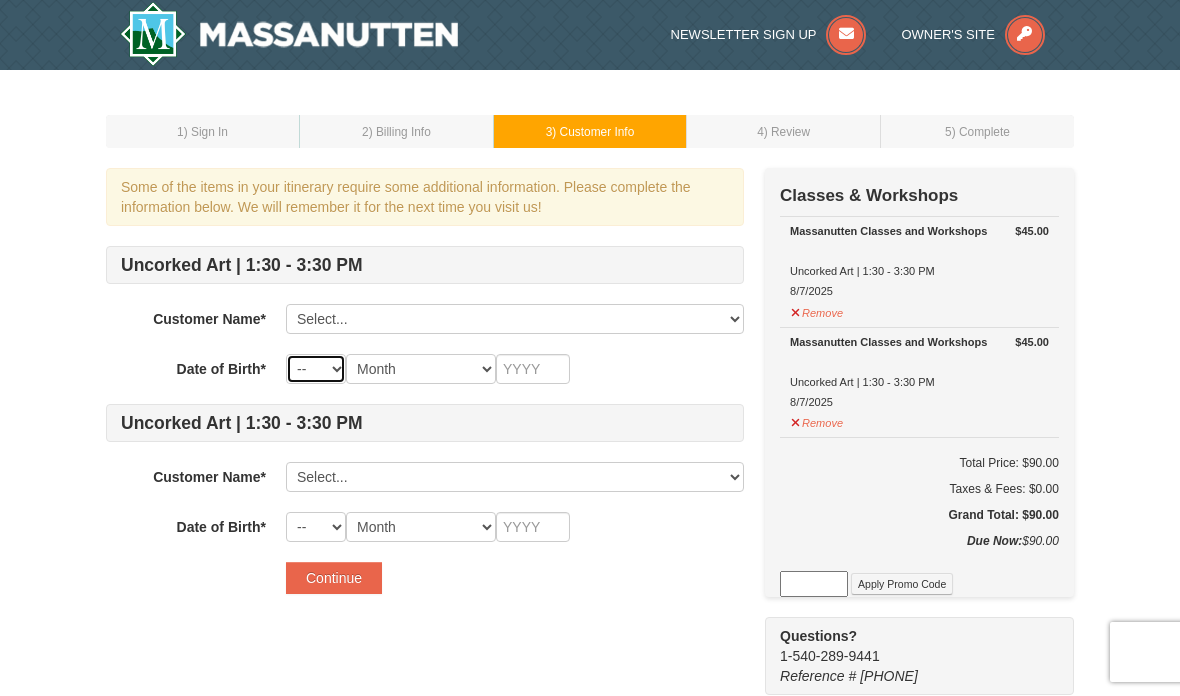 click on "-- 01 02 03 04 05 06 07 08 09 10 11 12 13 14 15 16 17 18 19 20 21 22 23 24 25 26 27 28 29 30 31" at bounding box center (316, 369) 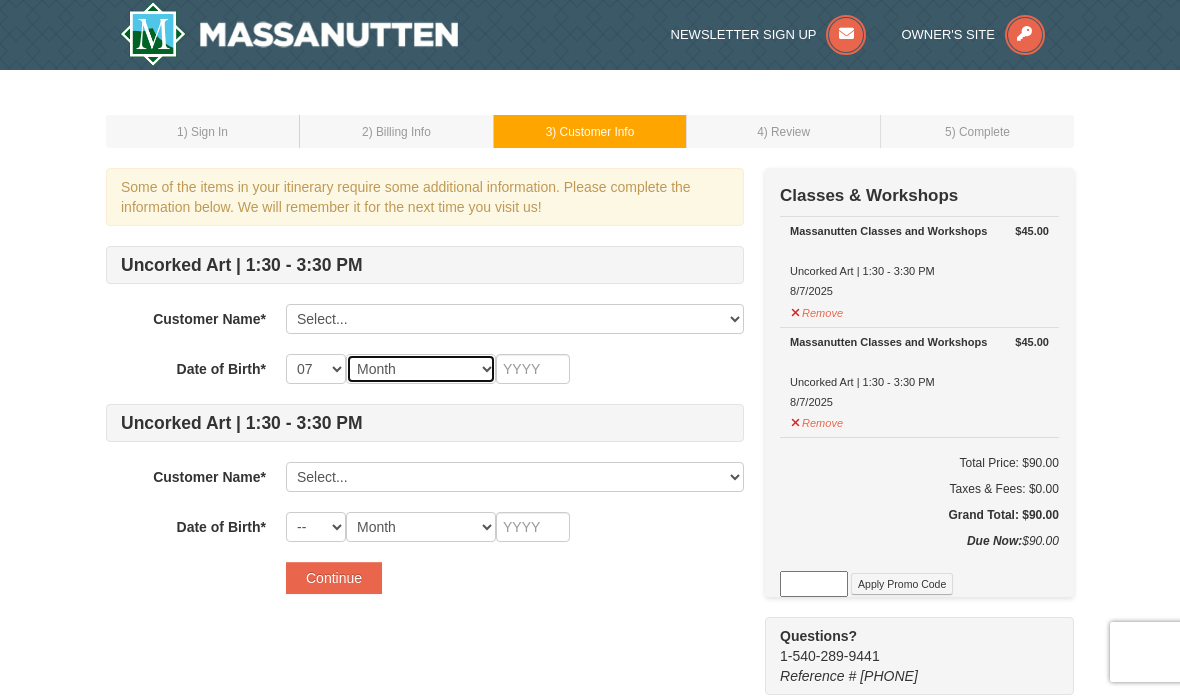 click on "Month January February March April May June July August September October November December" at bounding box center (421, 369) 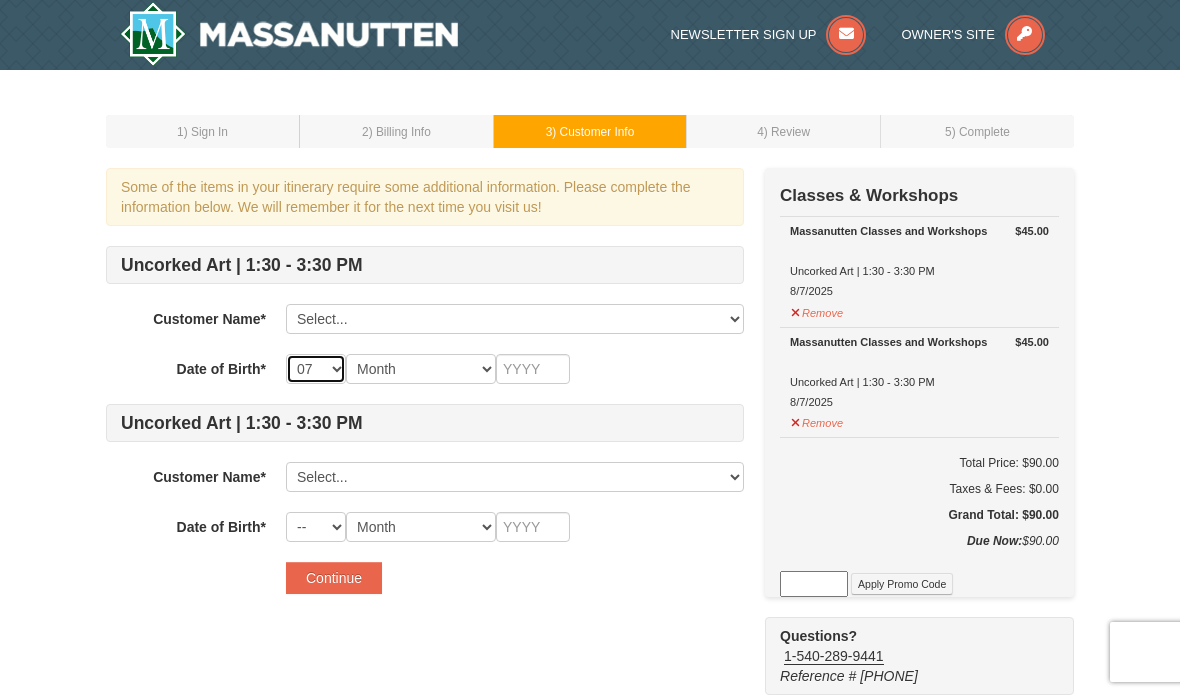 click on "-- 01 02 03 04 05 06 07 08 09 10 11 12 13 14 15 16 17 18 19 20 21 22 23 24 25 26 27 28 29 30 31" at bounding box center (316, 369) 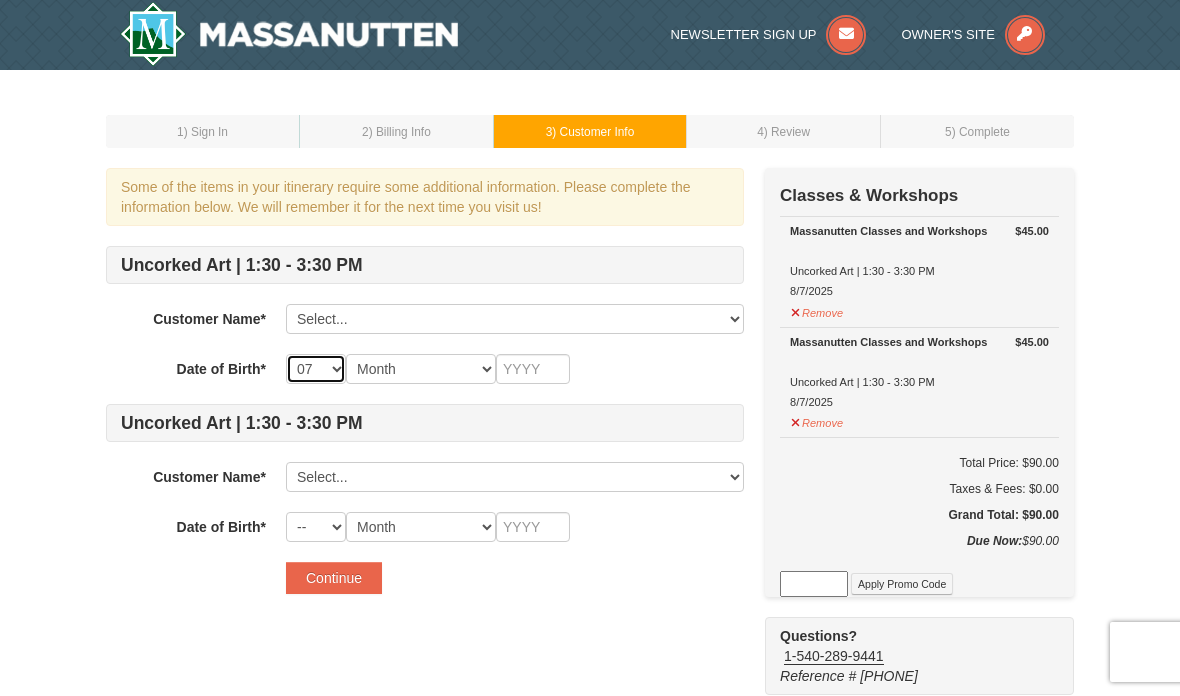 select on "21" 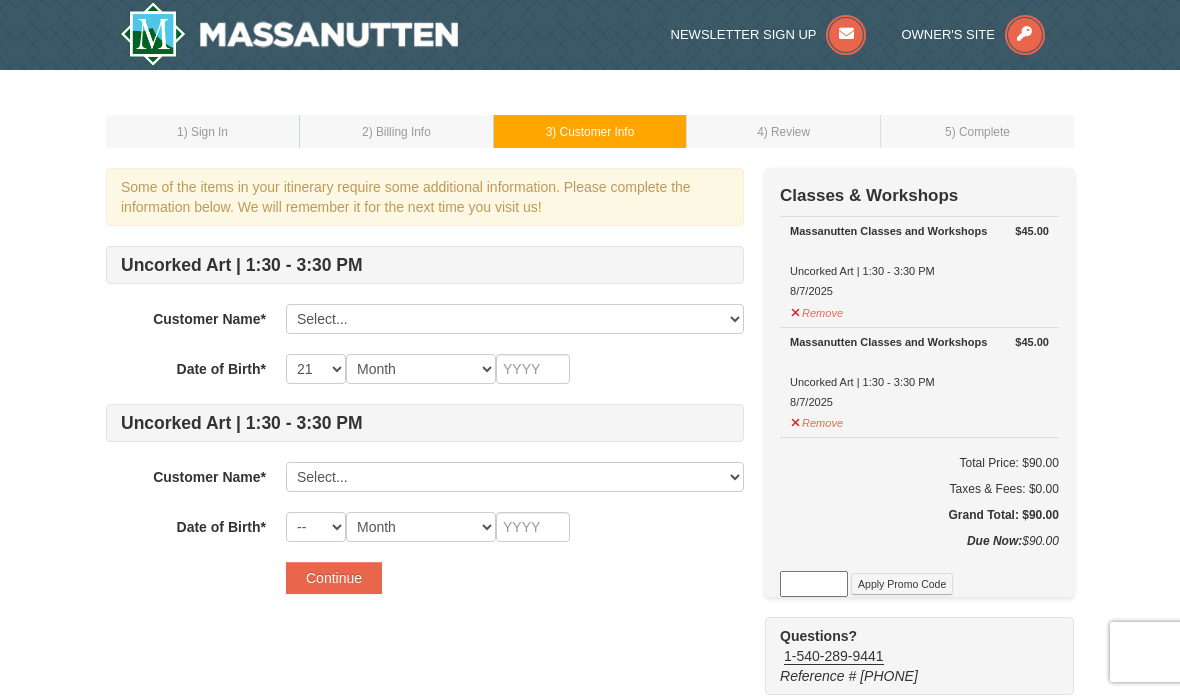 click on "Month January February March April May June July August September October November December" at bounding box center (421, 369) 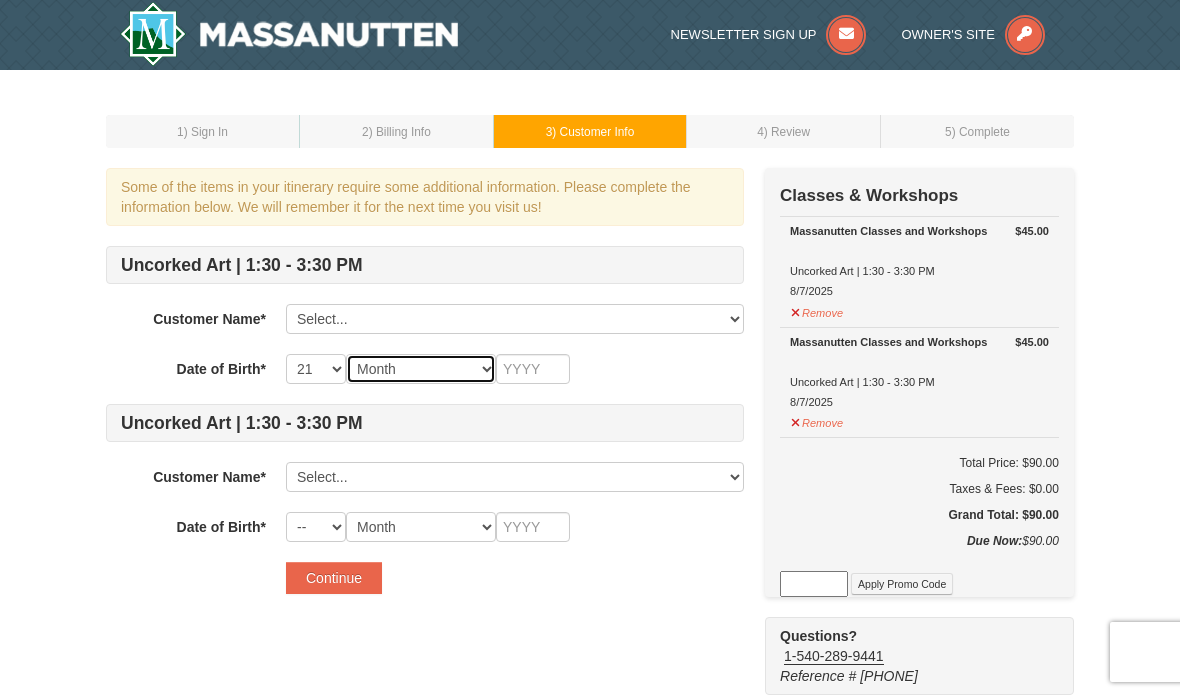 select on "07" 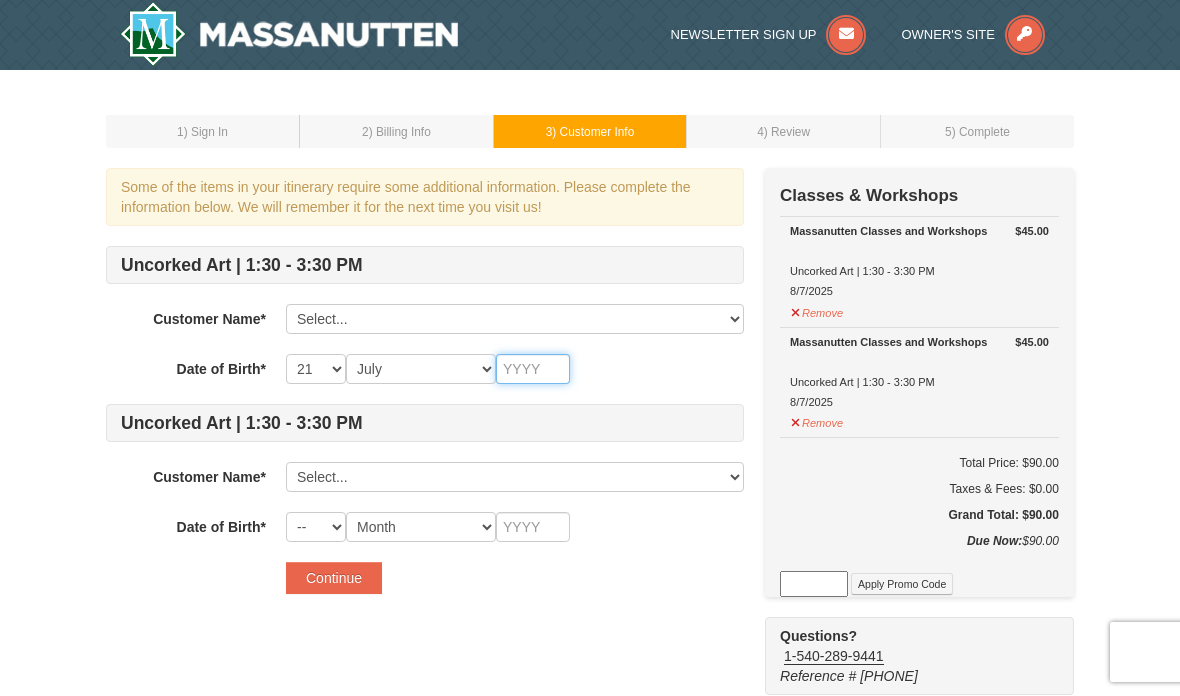 click at bounding box center (533, 369) 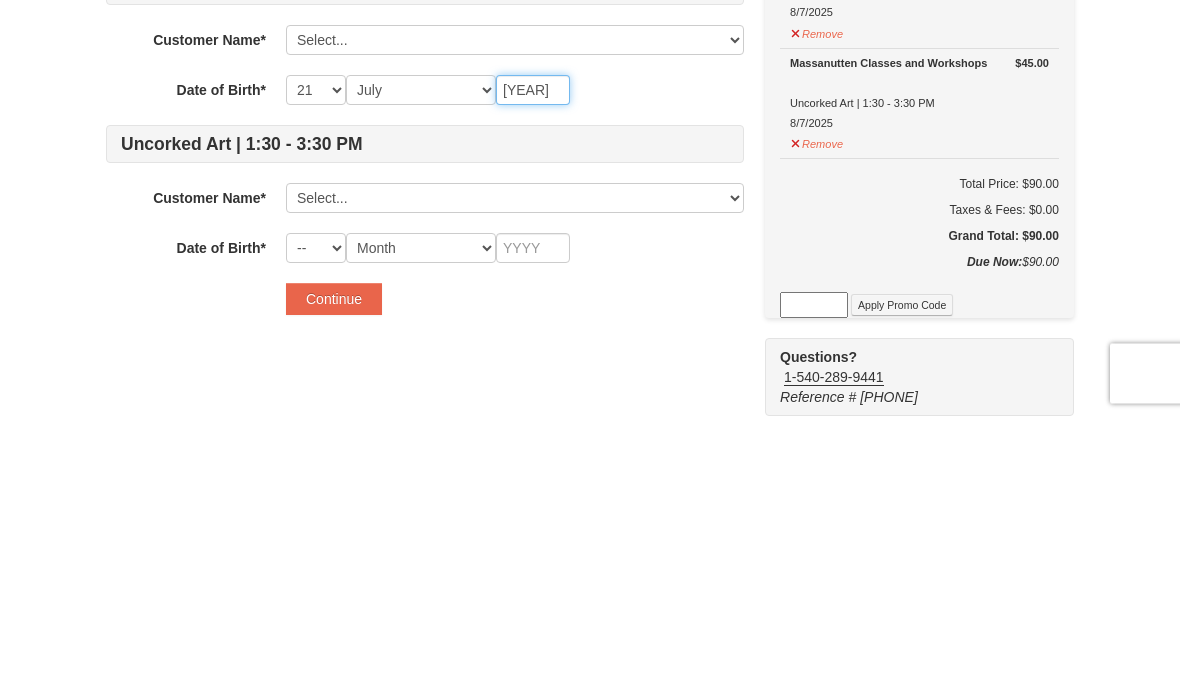 type on "1992" 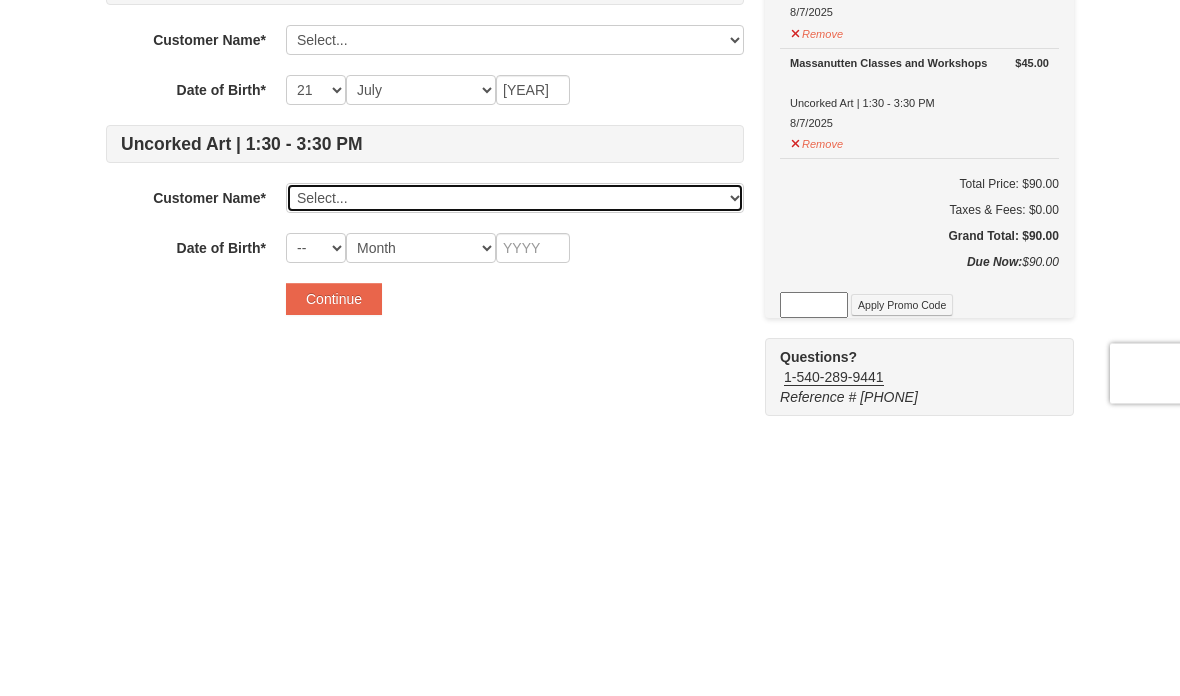 click on "Select... Kristina Welch Add New..." at bounding box center [515, 477] 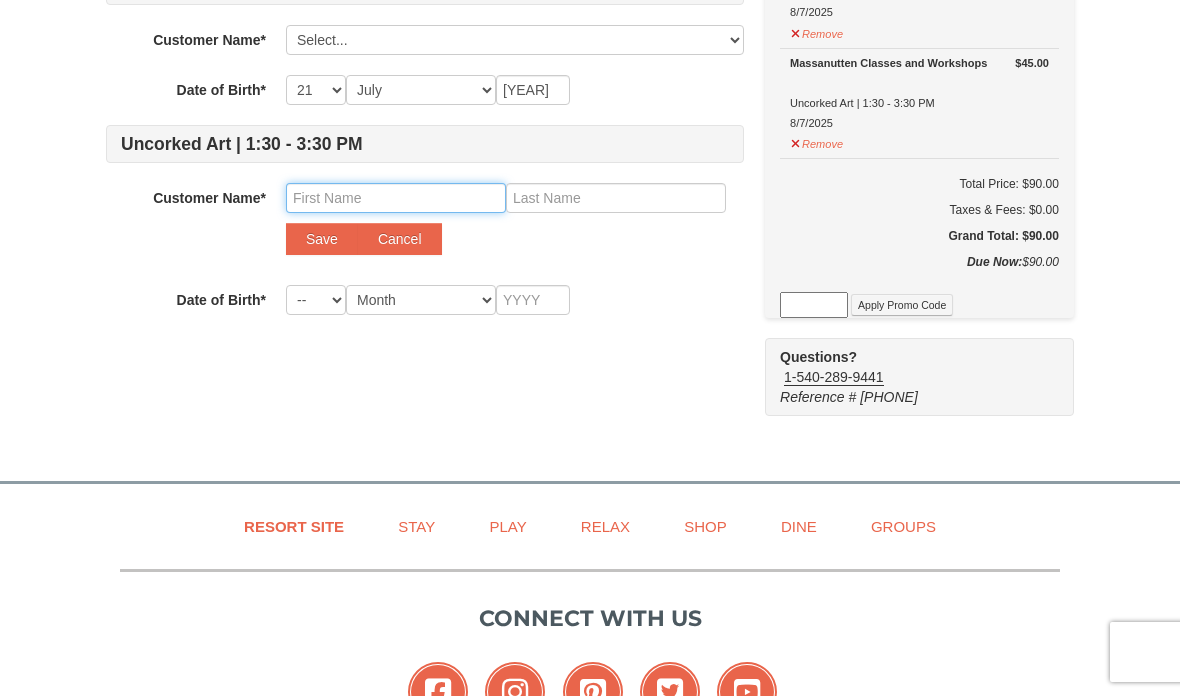 click at bounding box center [396, 198] 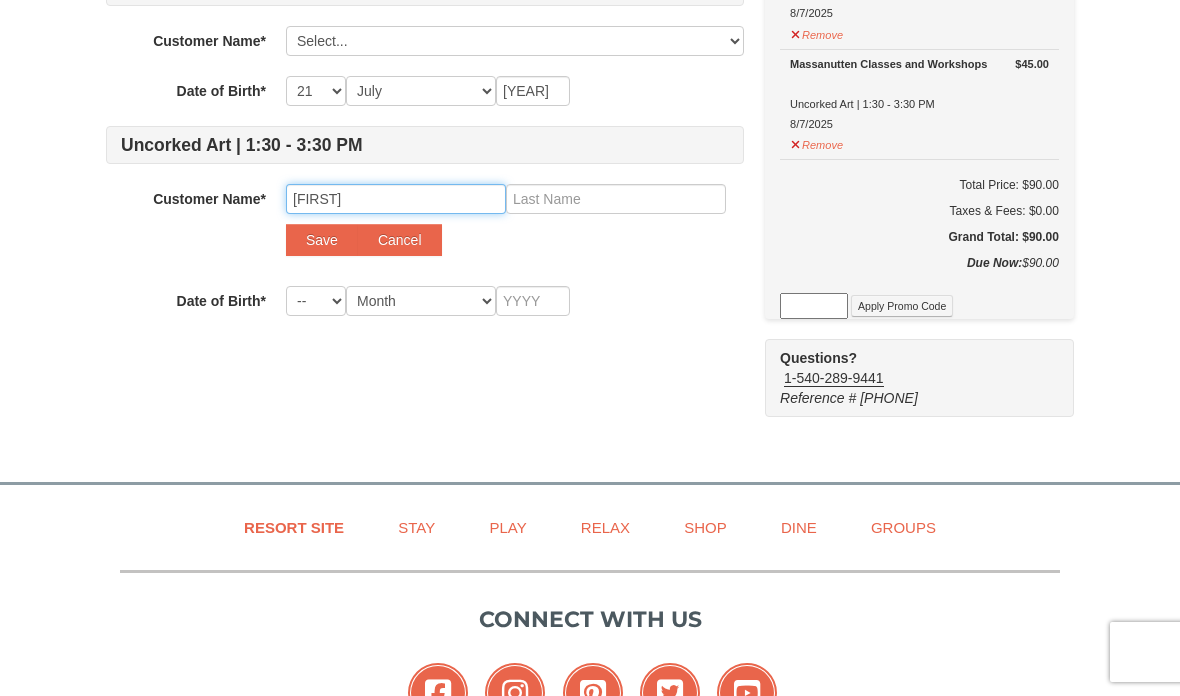type on "Rebecca" 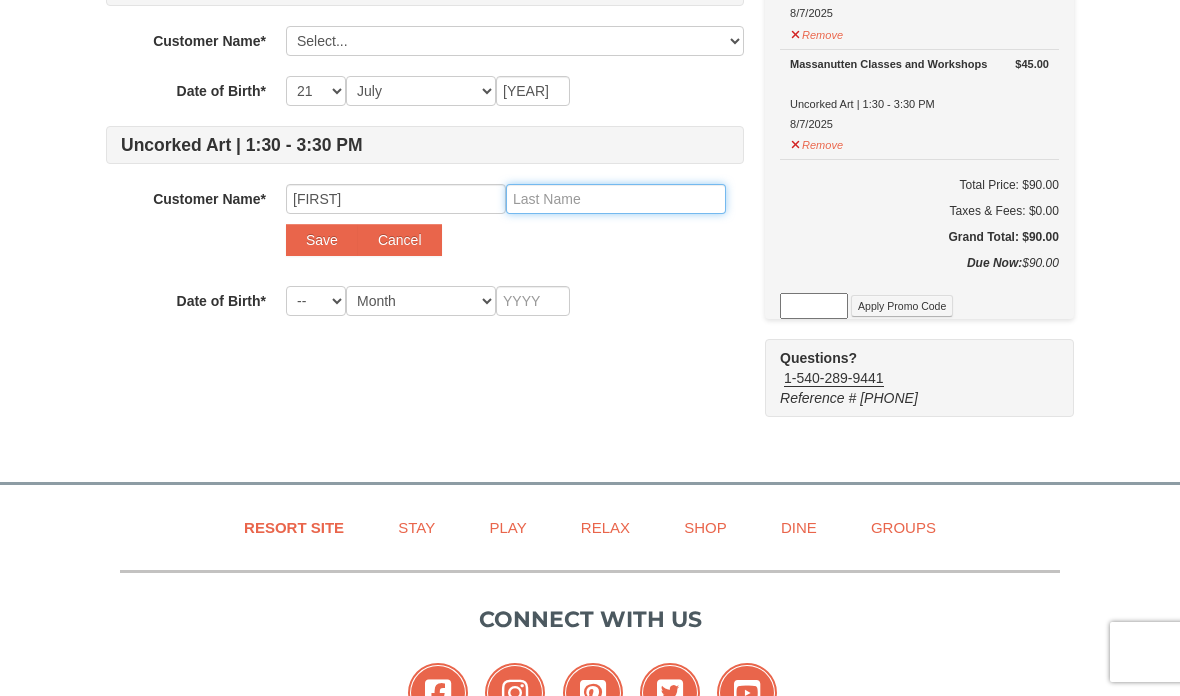 click at bounding box center [616, 199] 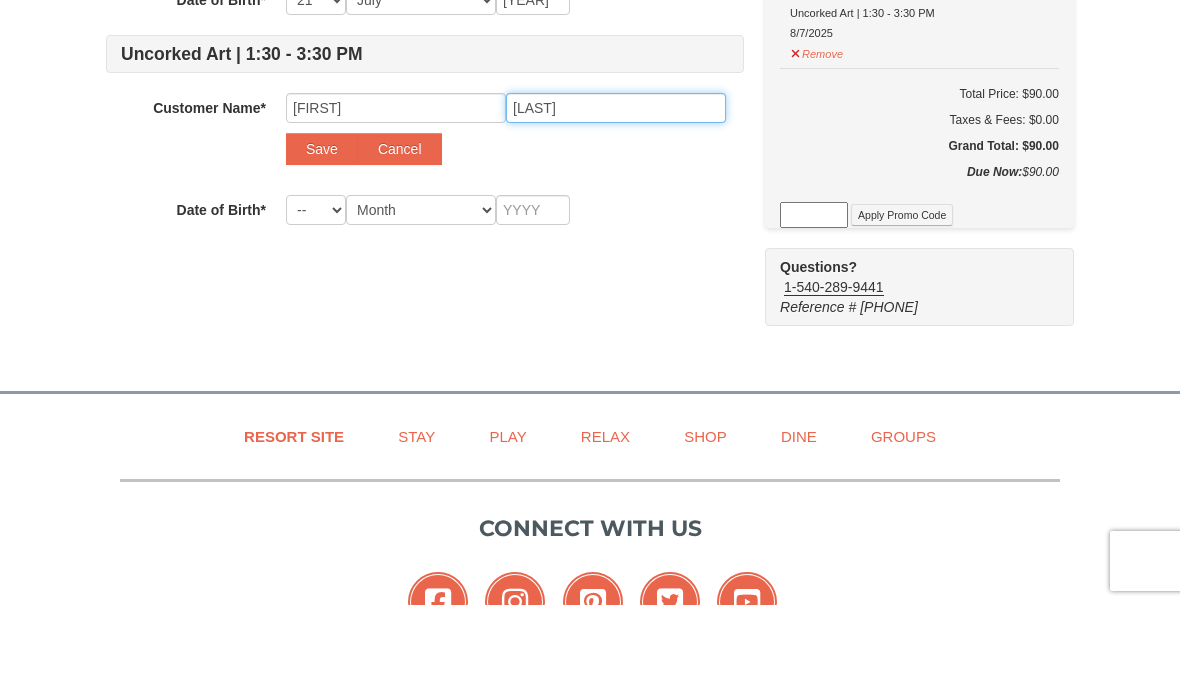 type on "Maloney" 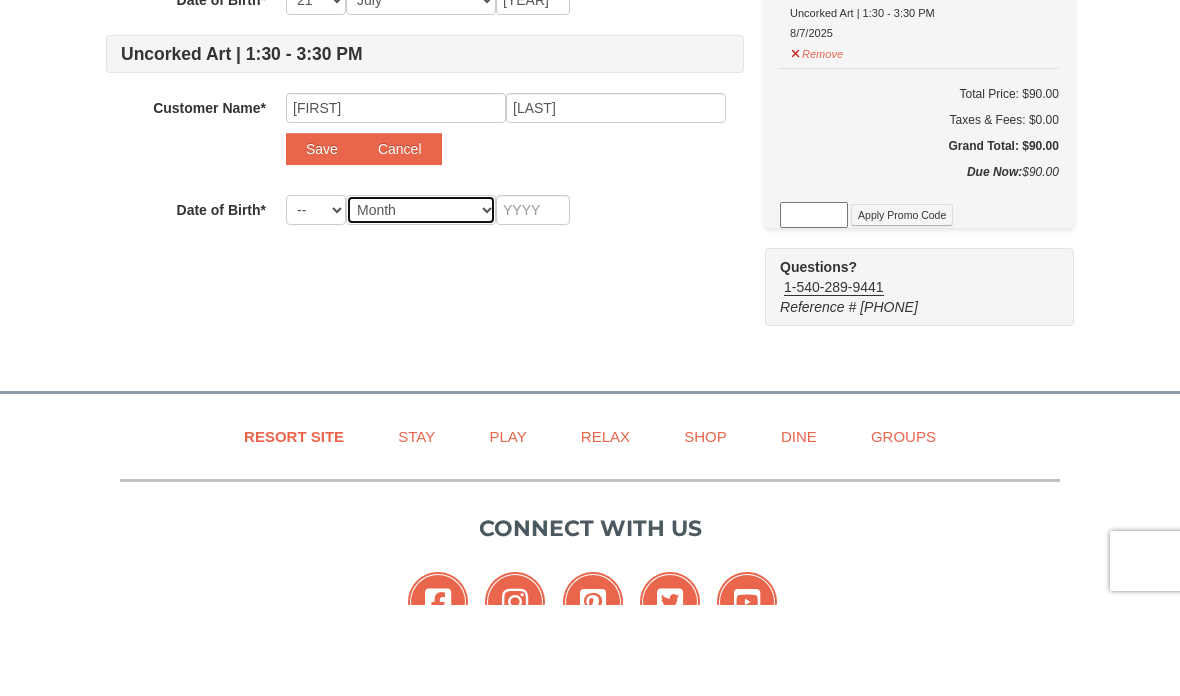 click on "Month January February March April May June July August September October November December" at bounding box center [421, 301] 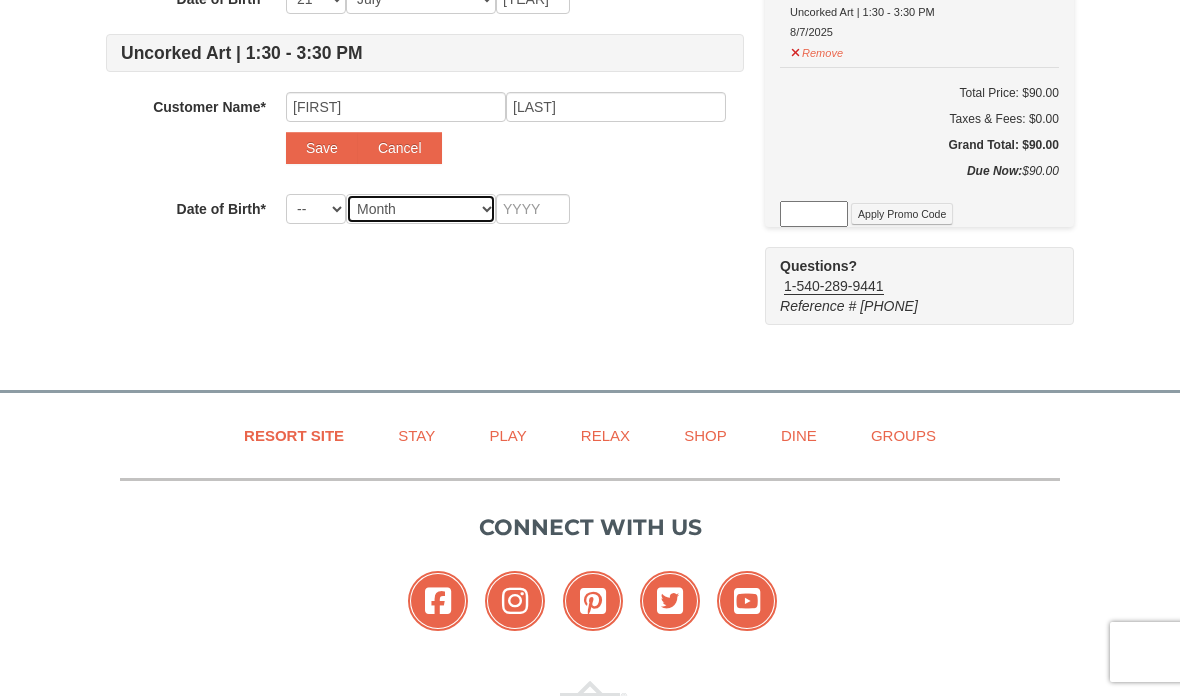 select on "10" 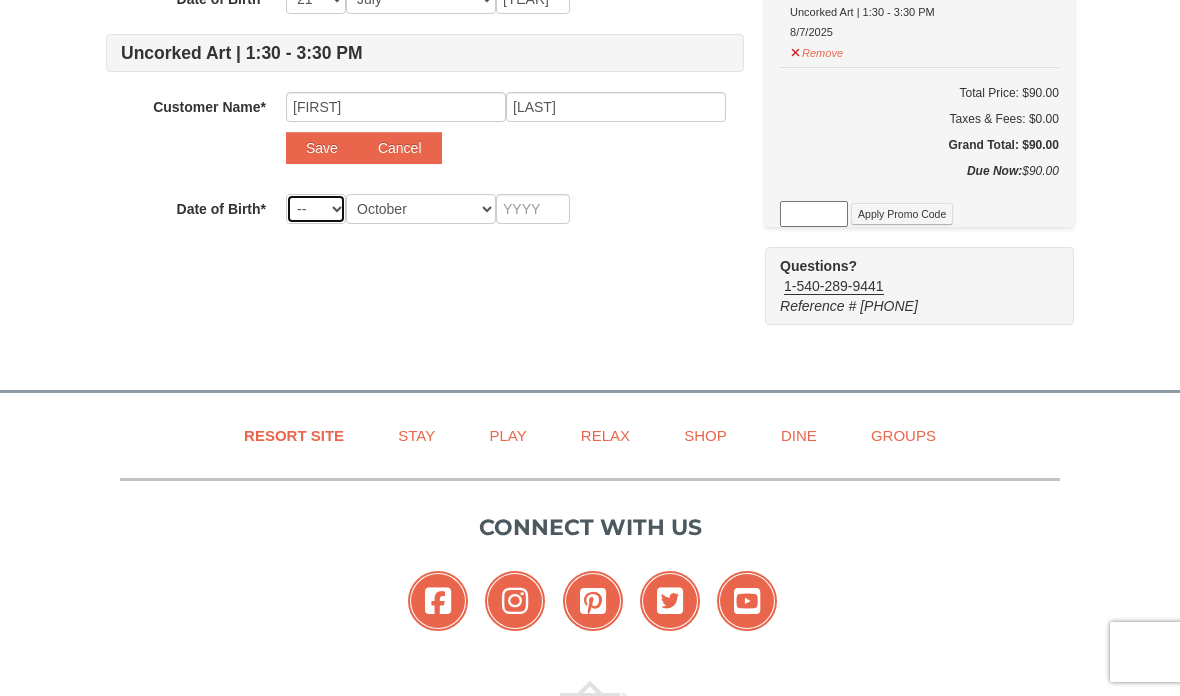 click on "-- 01 02 03 04 05 06 07 08 09 10 11 12 13 14 15 16 17 18 19 20 21 22 23 24 25 26 27 28 29 30 31" at bounding box center (316, 209) 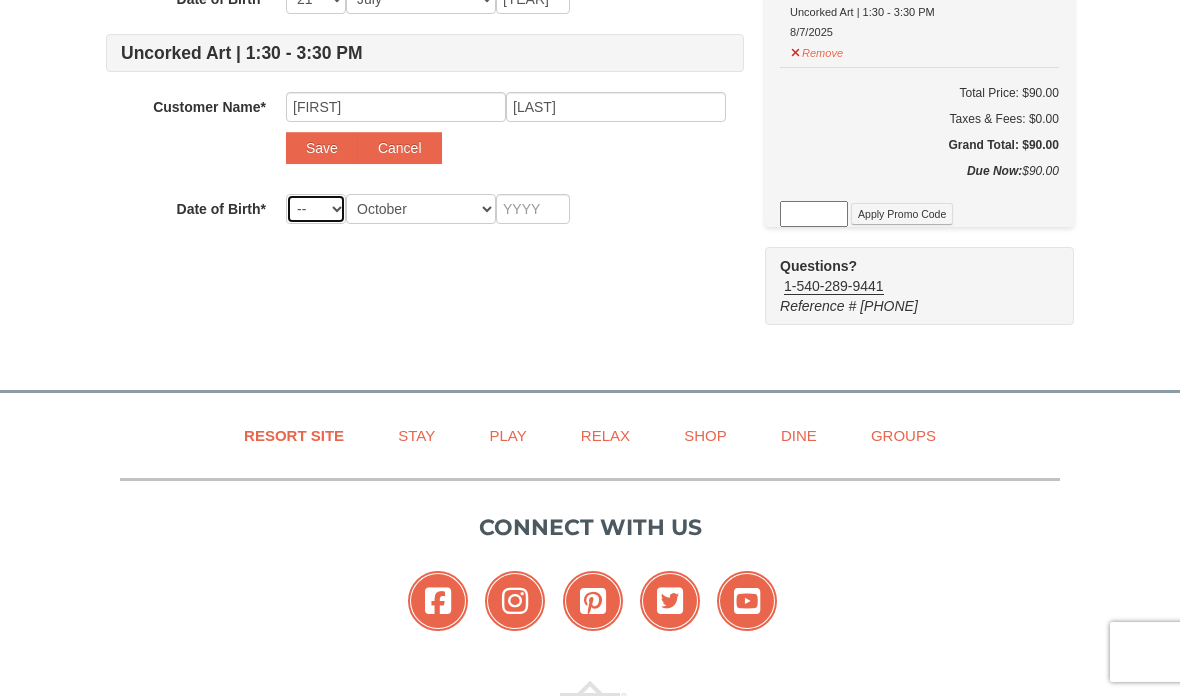 select on "14" 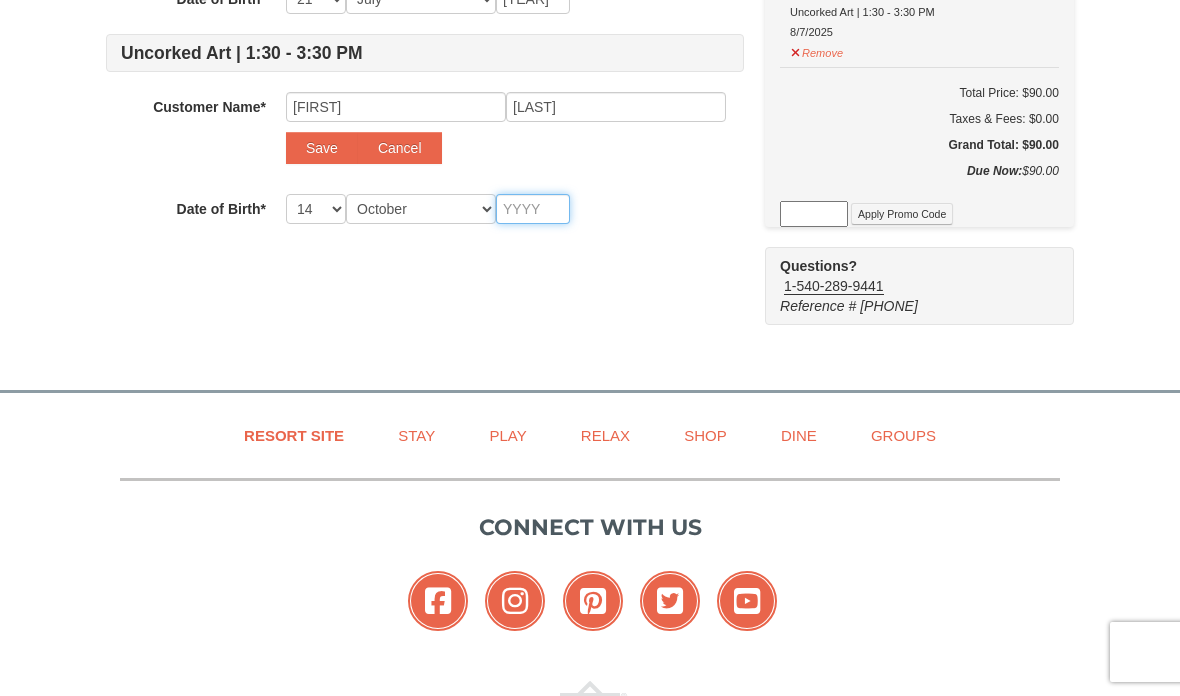 click at bounding box center [533, 209] 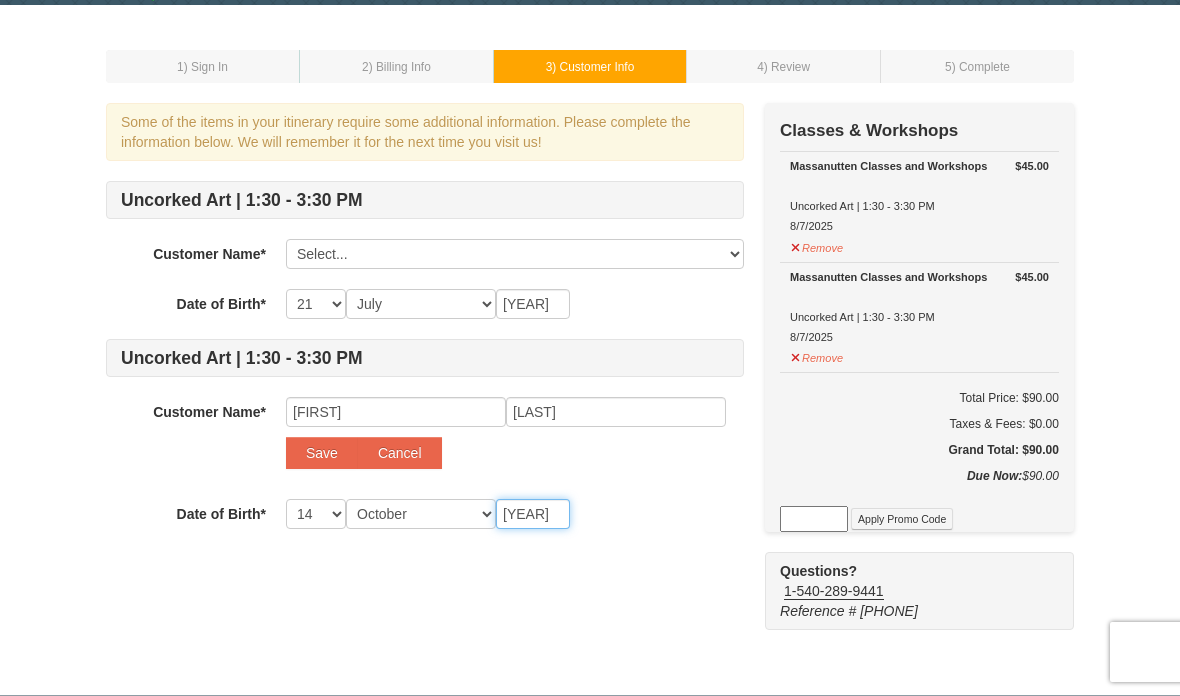 scroll, scrollTop: 64, scrollLeft: 0, axis: vertical 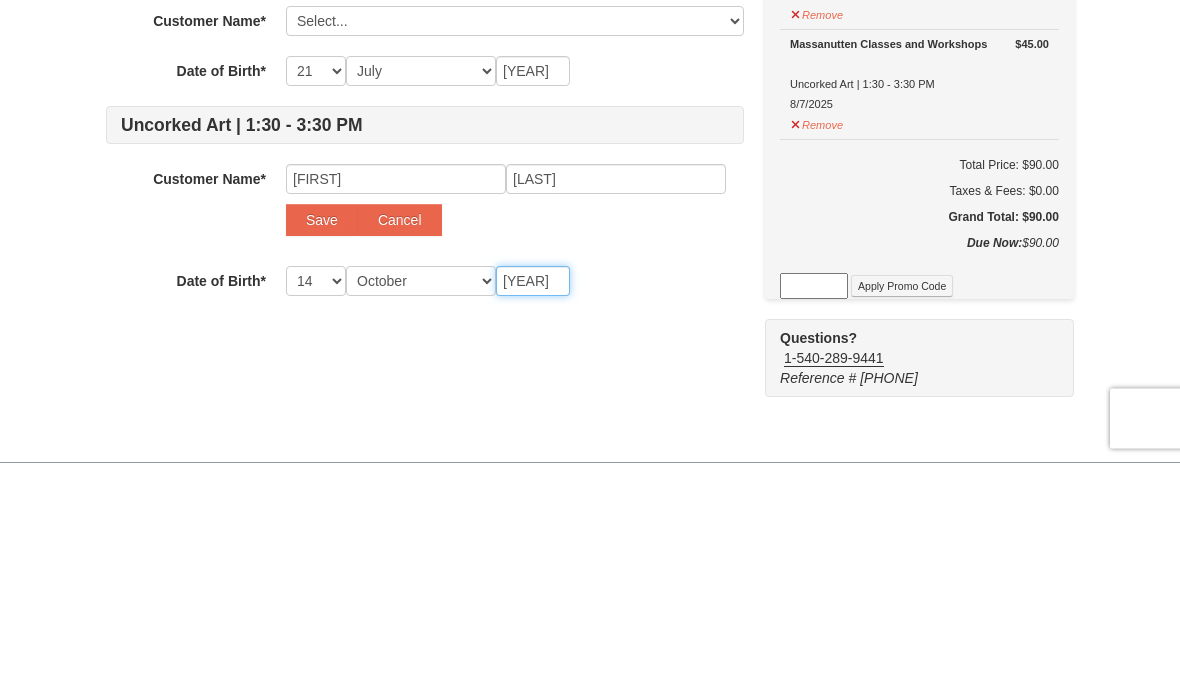 type on "1961" 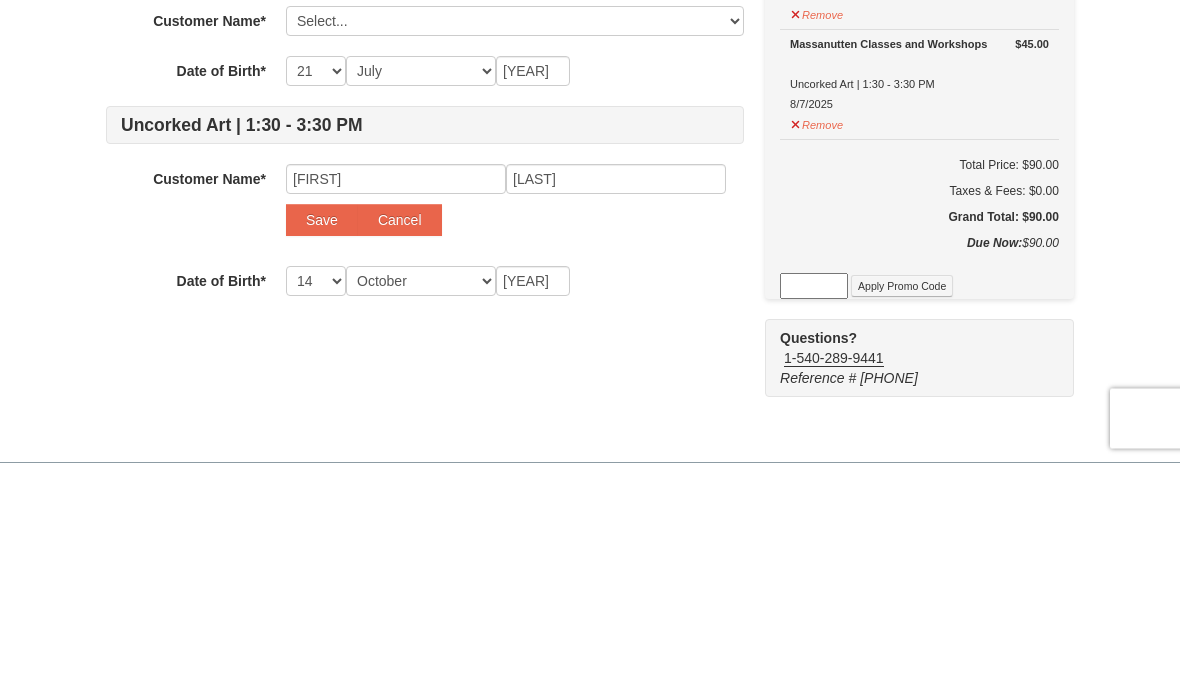 click on "Save" at bounding box center (322, 454) 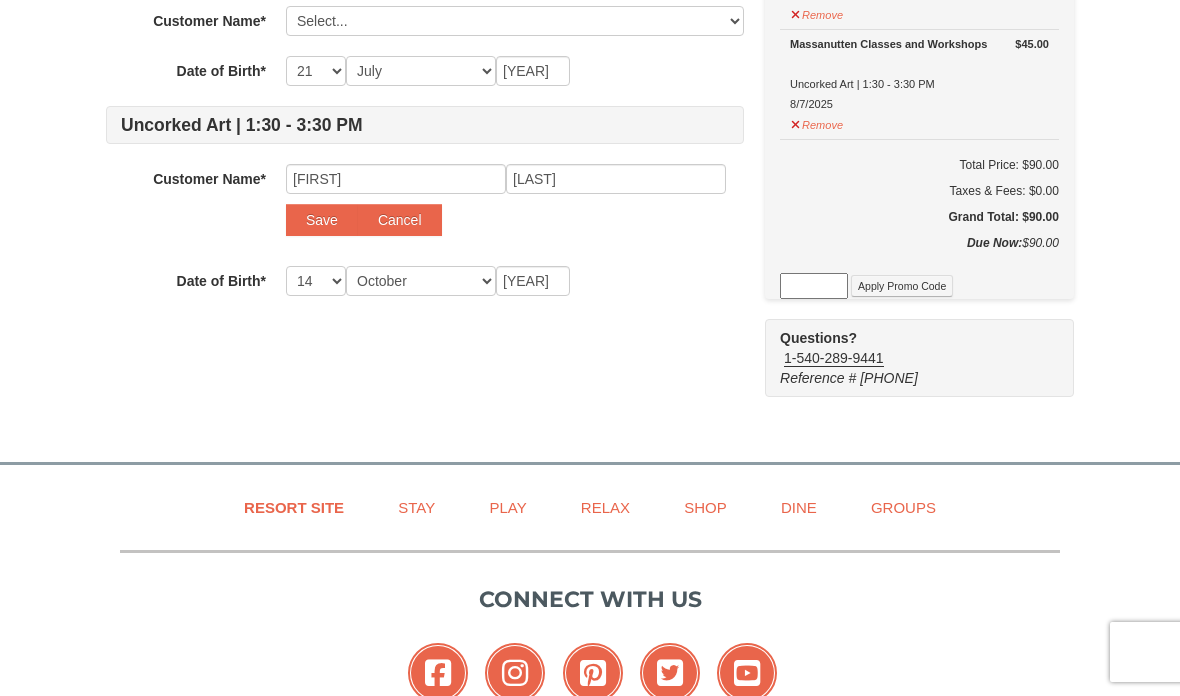 select 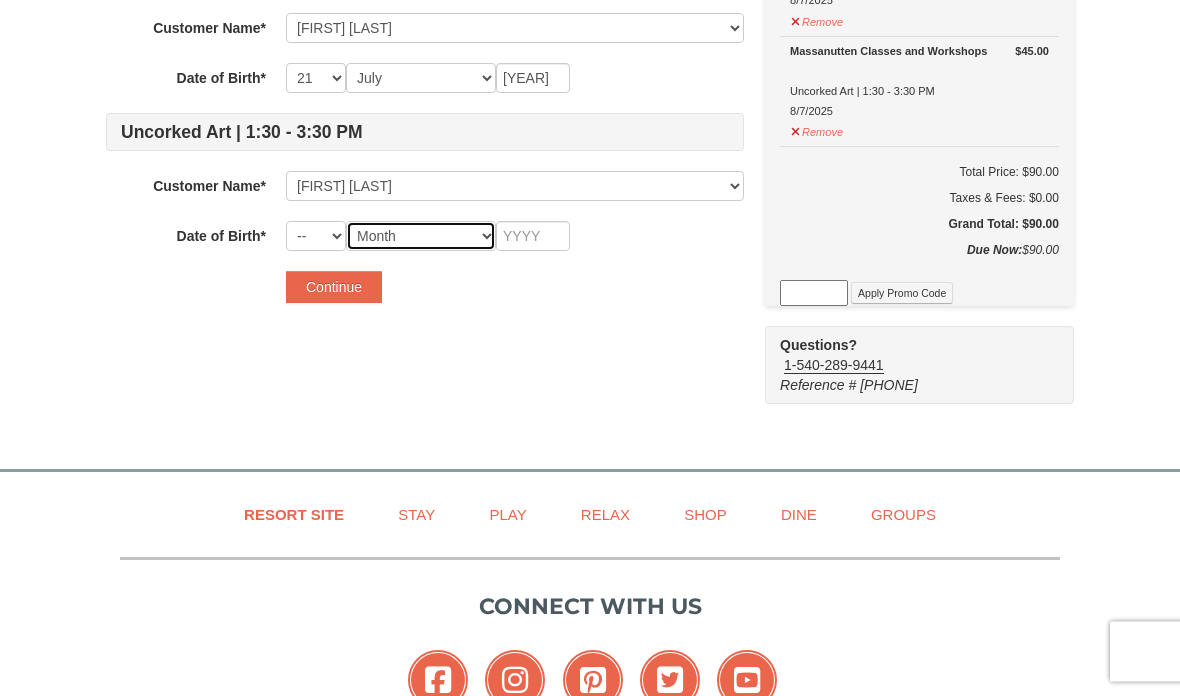click on "Month January February March April May June July August September October November December" at bounding box center (421, 237) 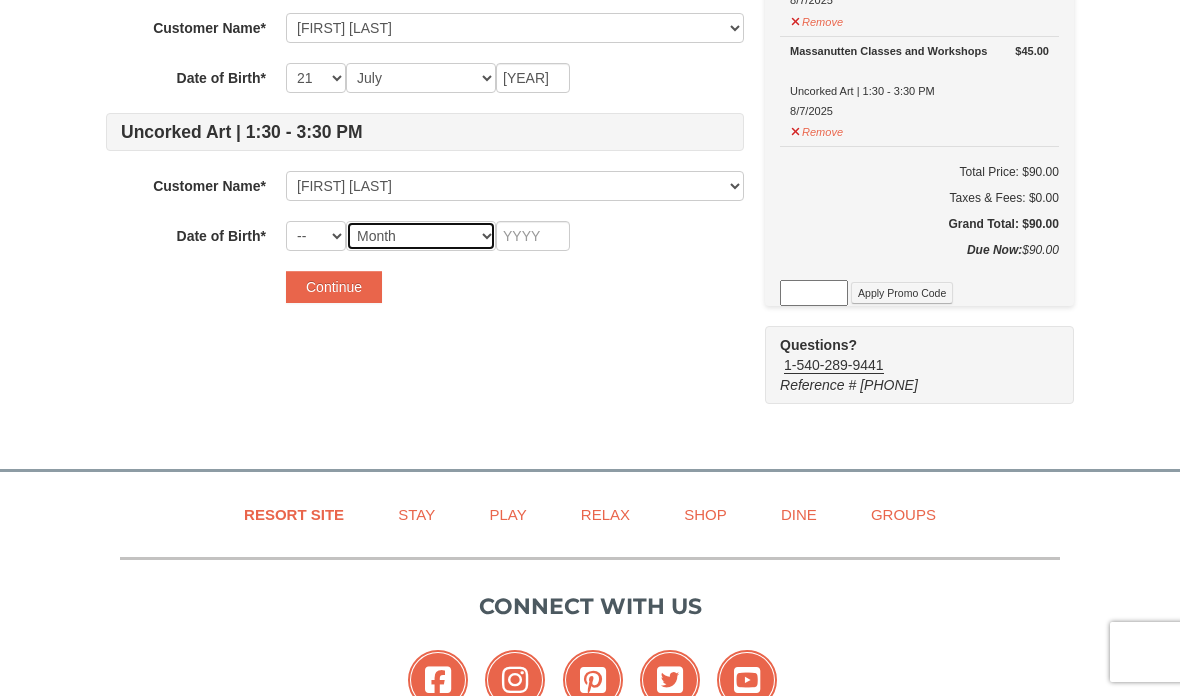 select on "10" 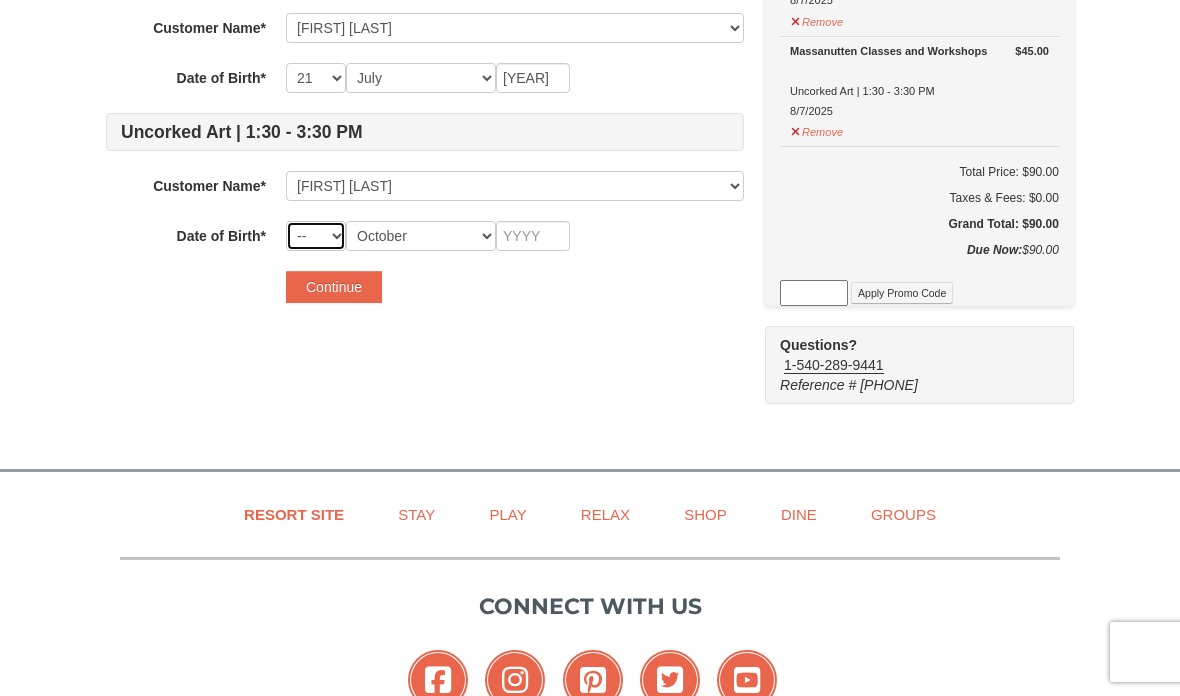 click on "-- 01 02 03 04 05 06 07 08 09 10 11 12 13 14 15 16 17 18 19 20 21 22 23 24 25 26 27 28 29 30 31" at bounding box center (316, 236) 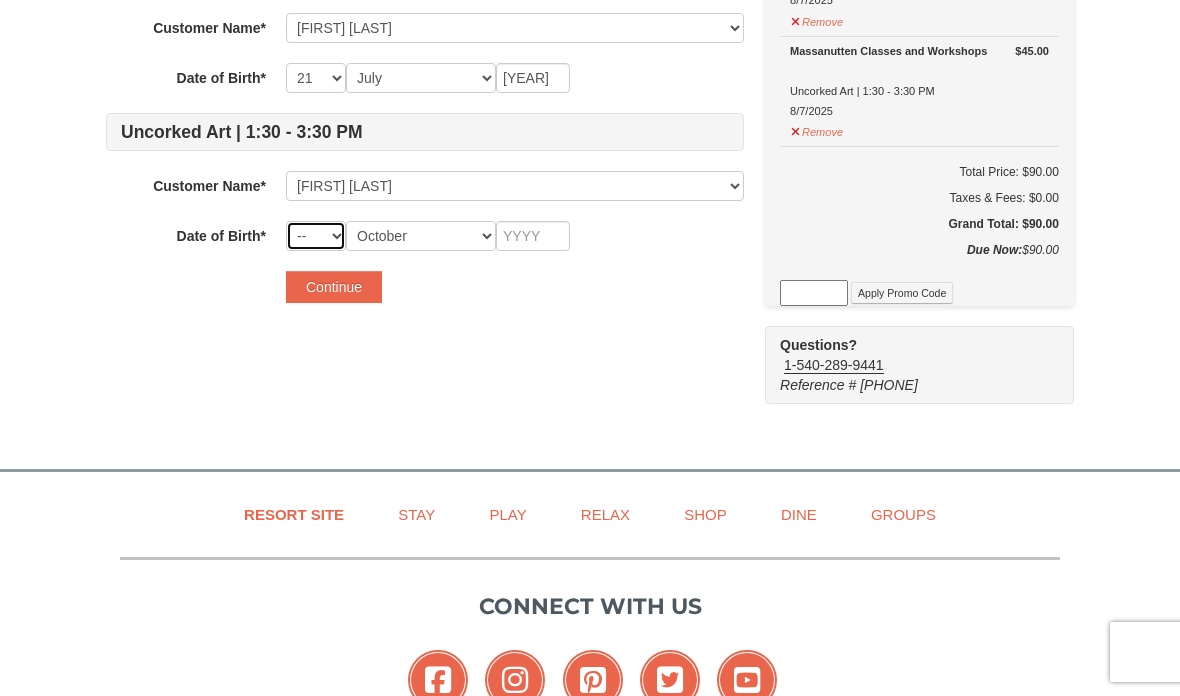 click on "-- 01 02 03 04 05 06 07 08 09 10 11 12 13 14 15 16 17 18 19 20 21 22 23 24 25 26 27 28 29 30 31" at bounding box center (316, 236) 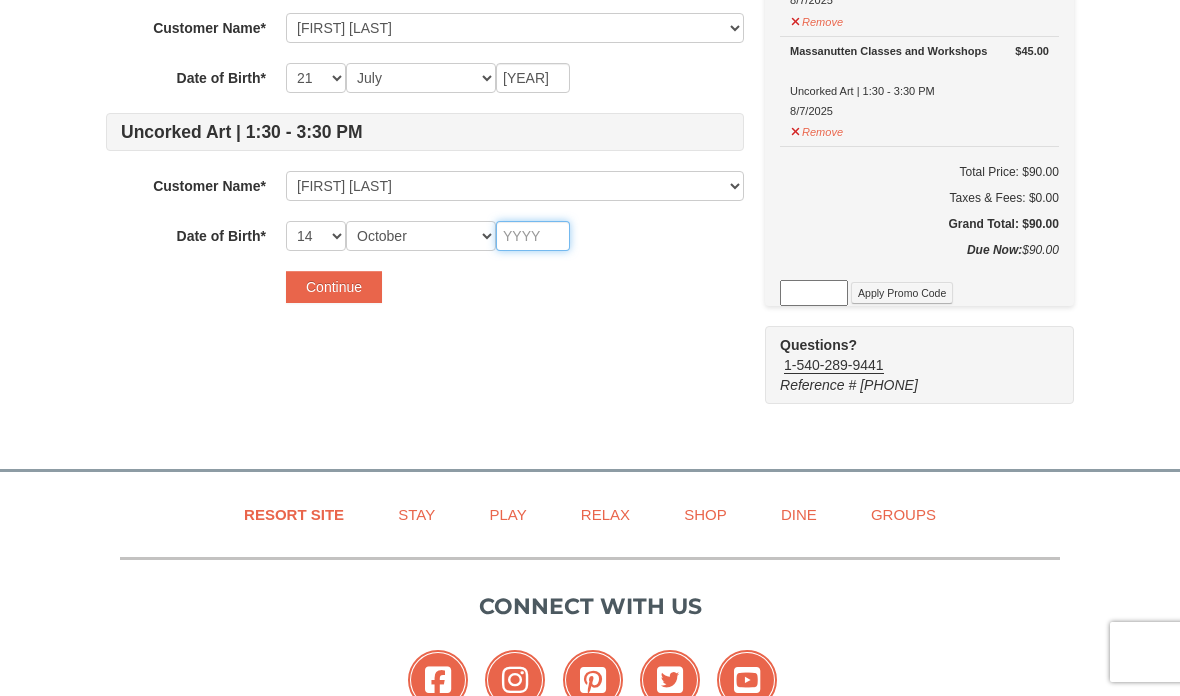 click at bounding box center (533, 236) 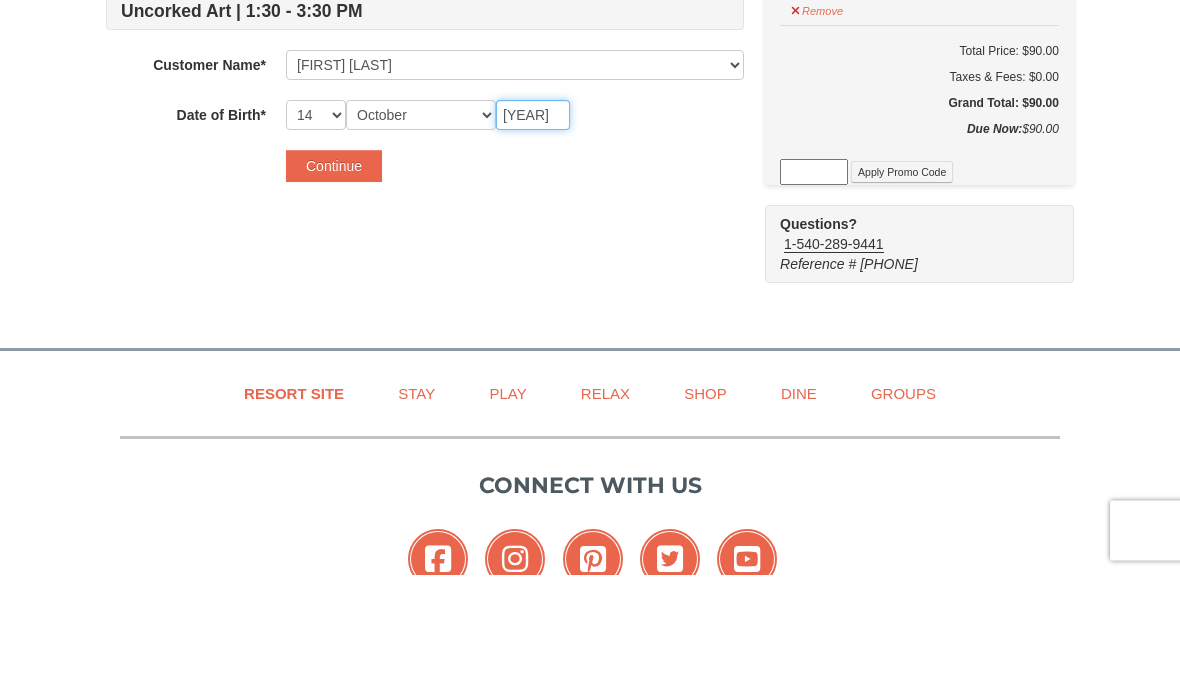 type on "1961" 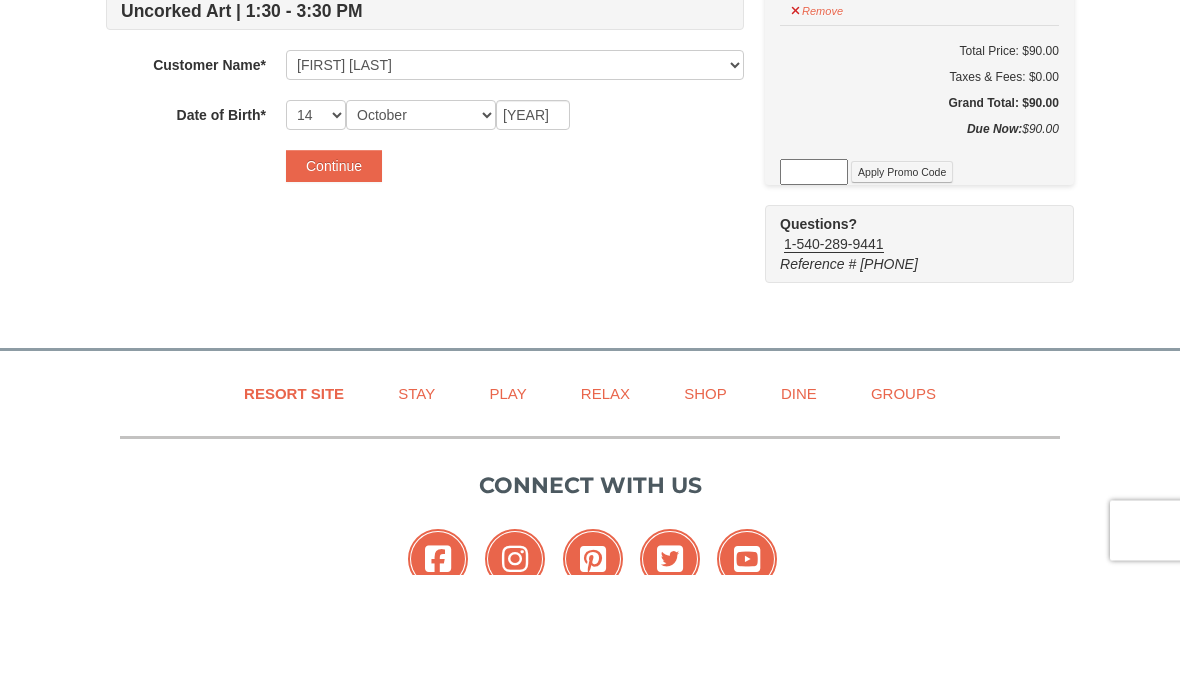 click on "Continue" at bounding box center [334, 288] 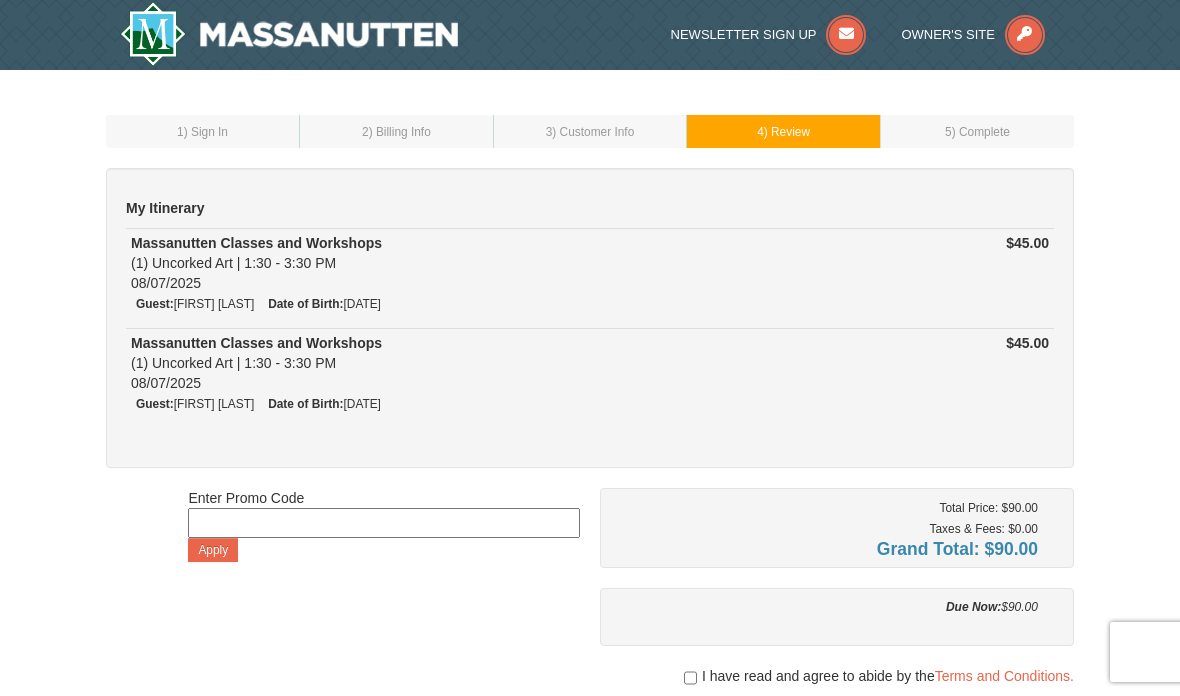 scroll, scrollTop: 0, scrollLeft: 0, axis: both 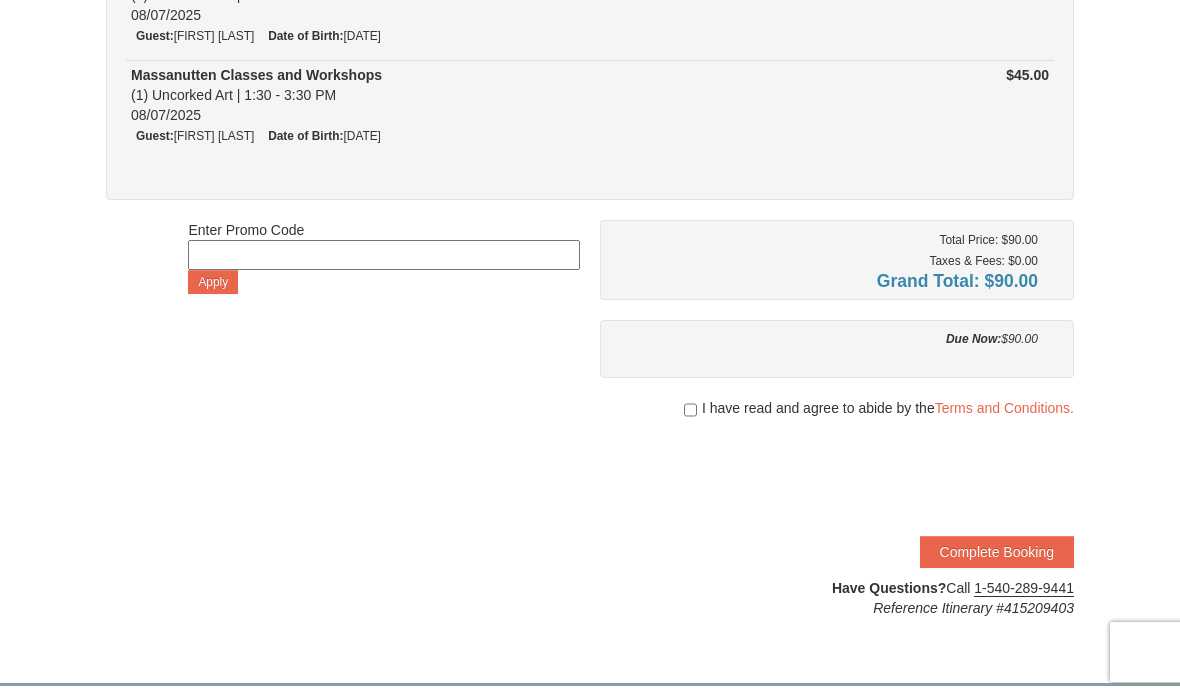 click at bounding box center (690, 410) 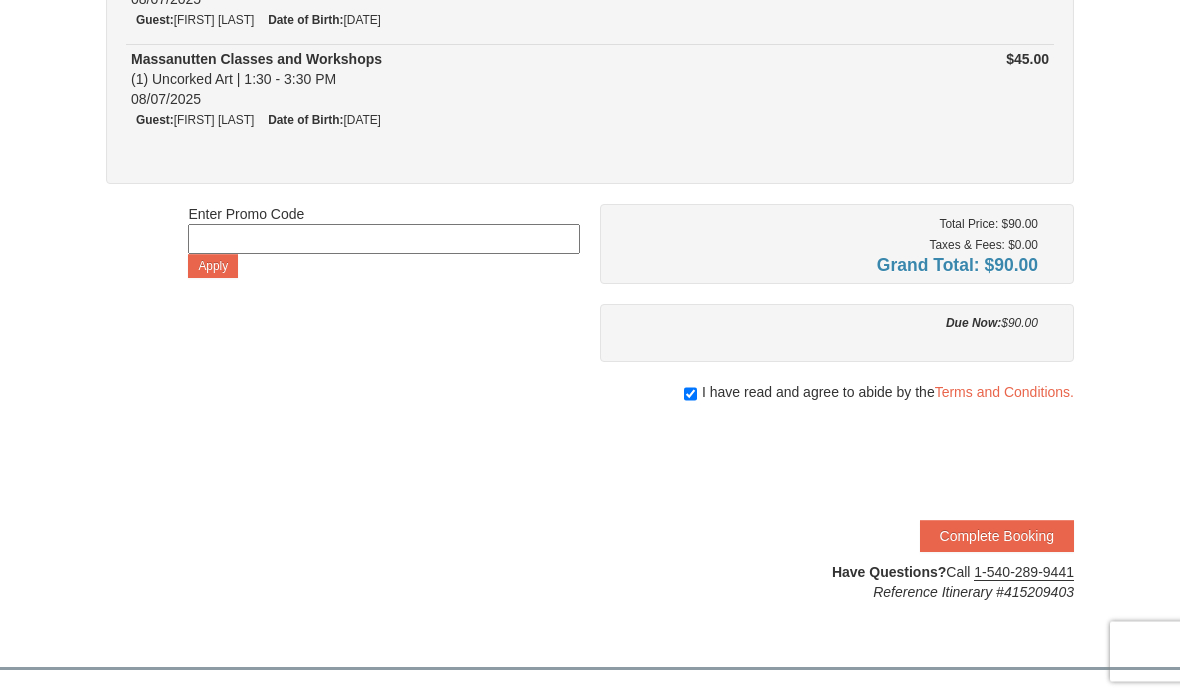 scroll, scrollTop: 284, scrollLeft: 0, axis: vertical 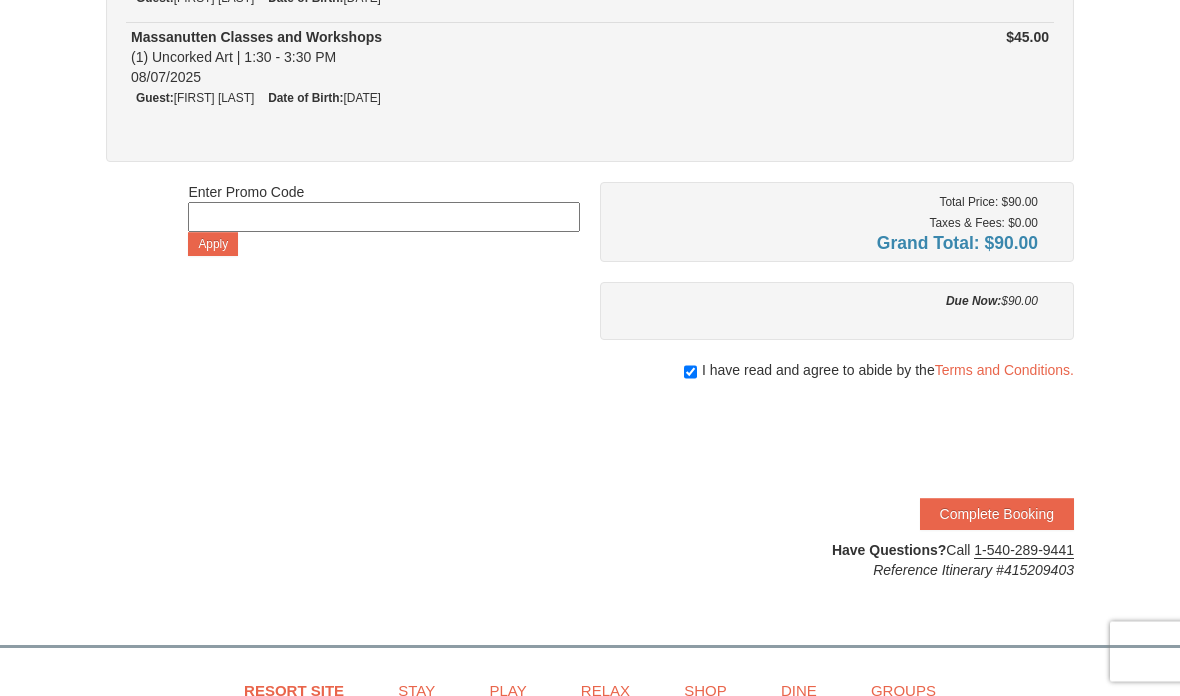 click on "Complete Booking" at bounding box center (997, 515) 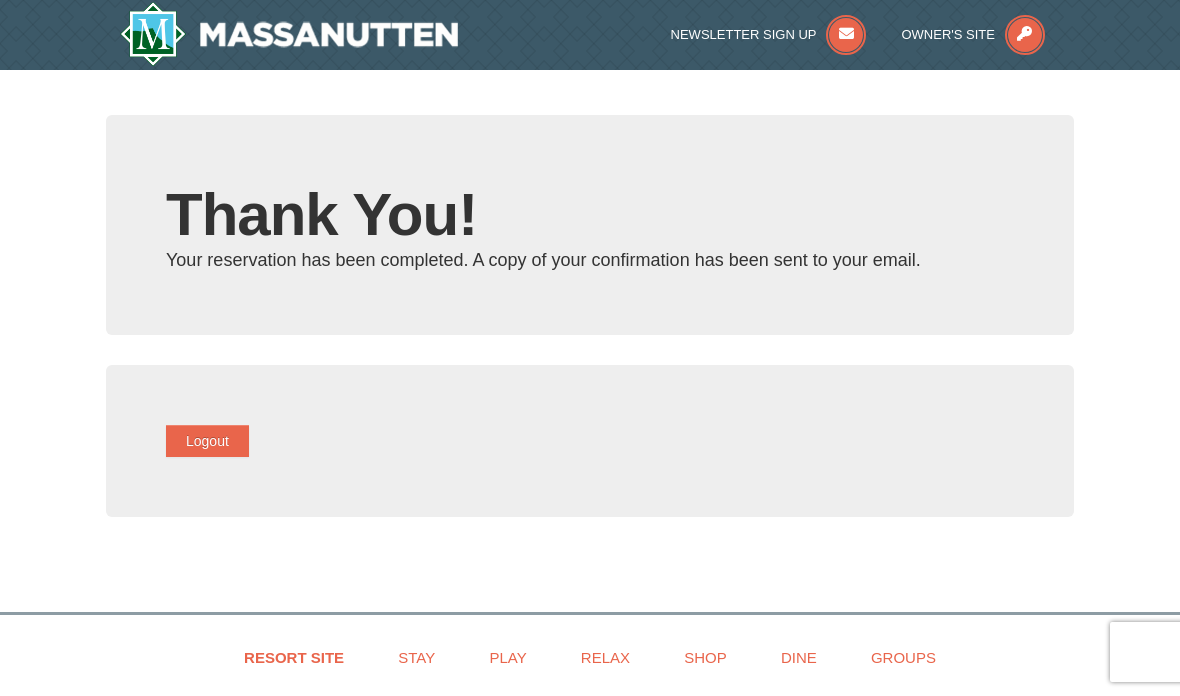 scroll, scrollTop: 0, scrollLeft: 0, axis: both 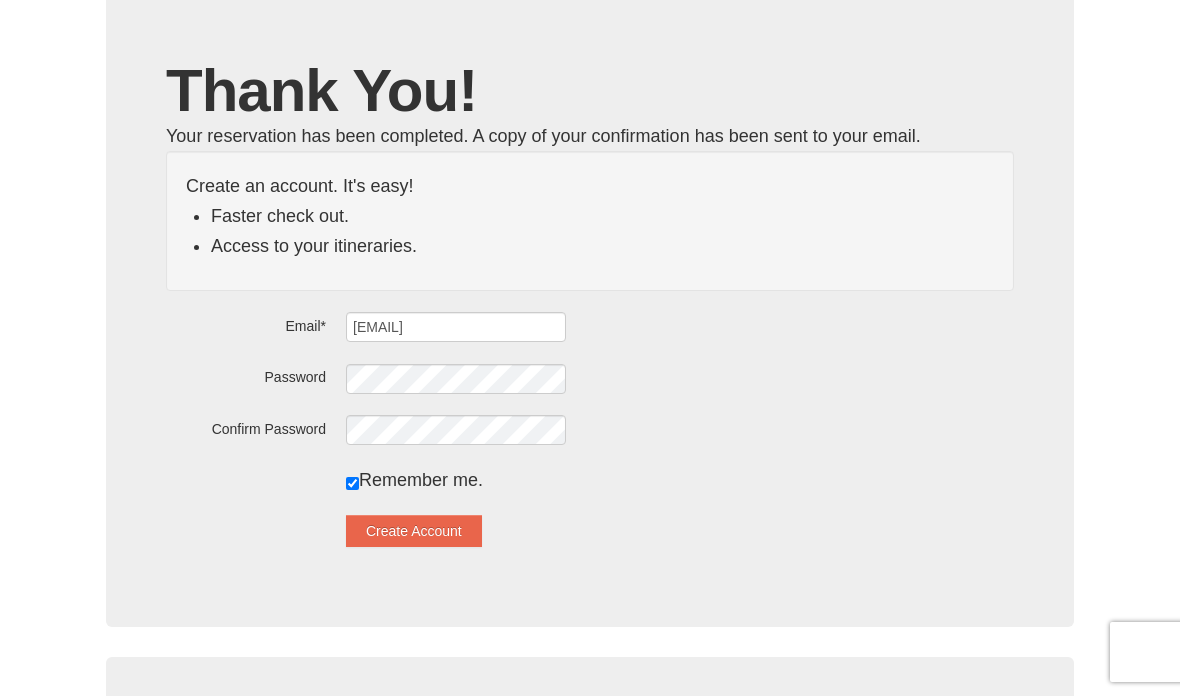 click at bounding box center (352, 483) 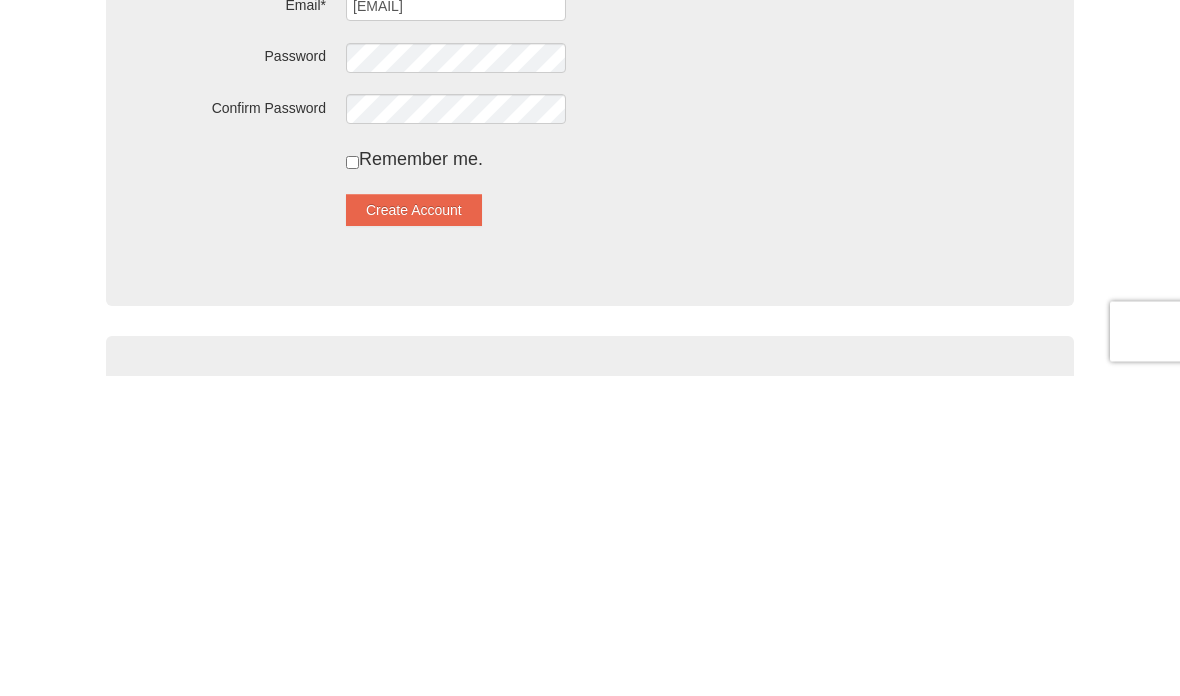 click on "Create Account" at bounding box center (414, 531) 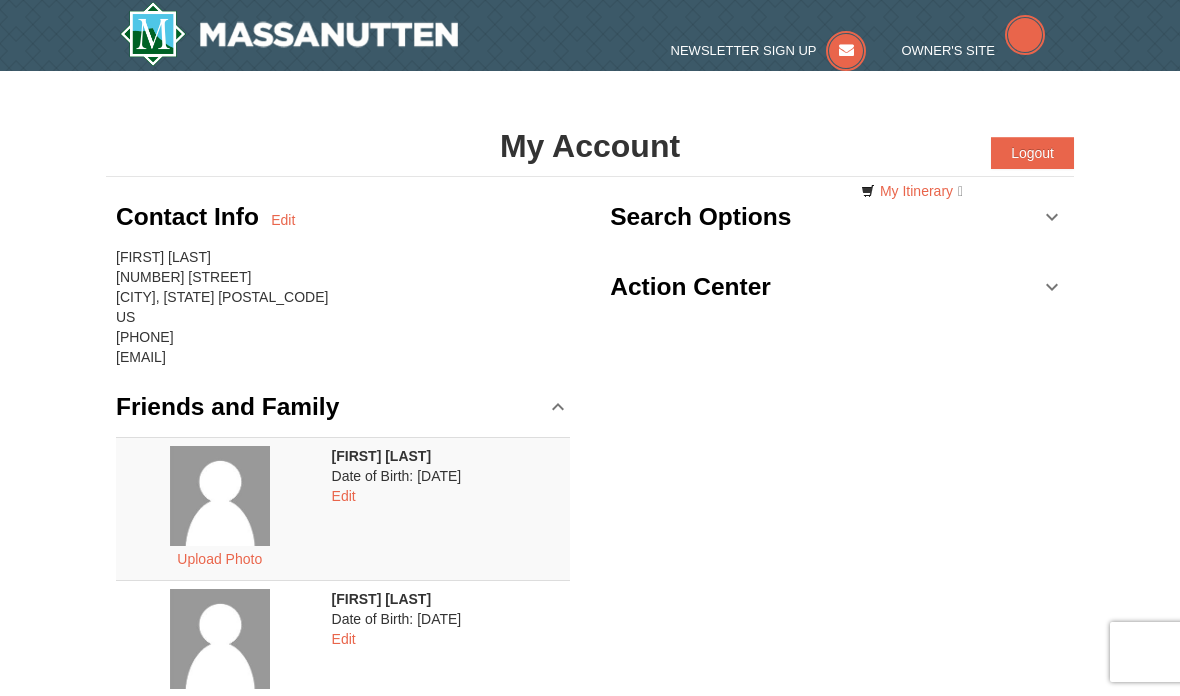 scroll, scrollTop: 0, scrollLeft: 0, axis: both 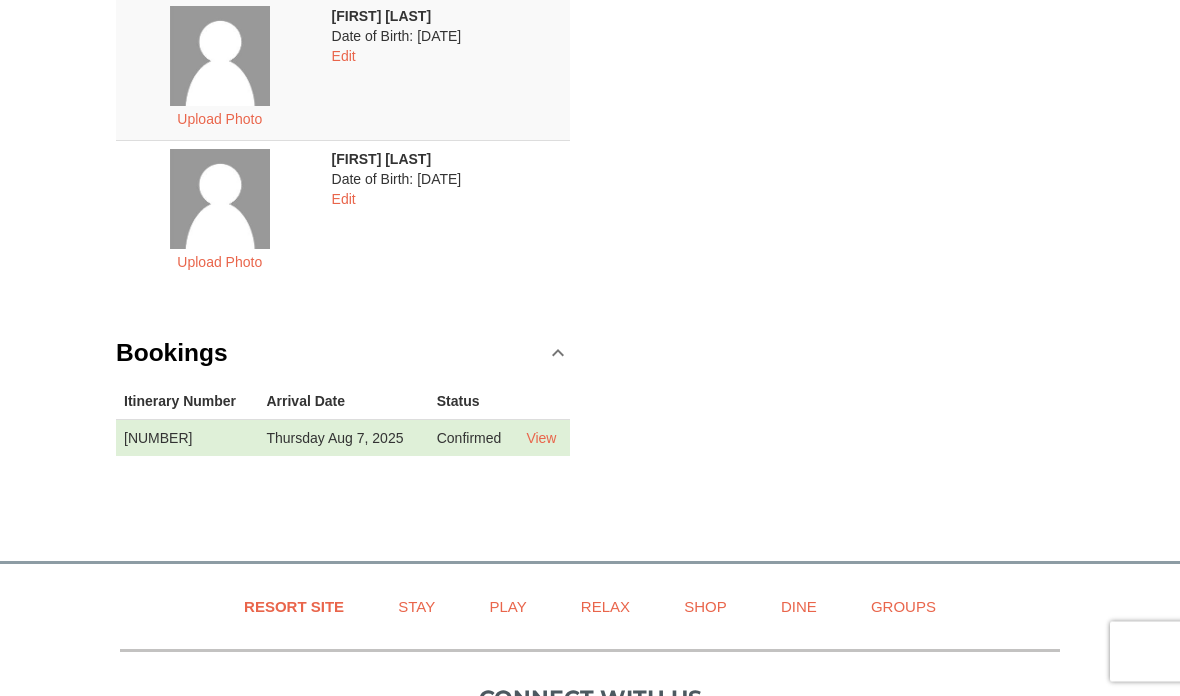 click on "View" at bounding box center (541, 439) 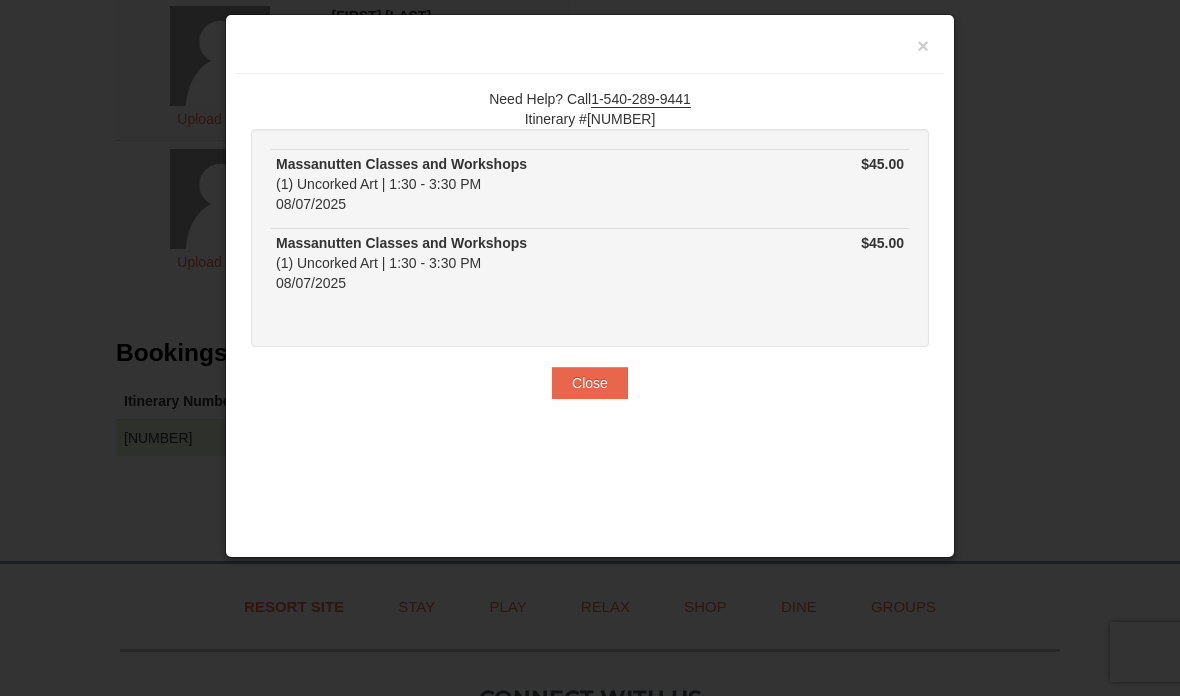 click on "Close" at bounding box center (590, 383) 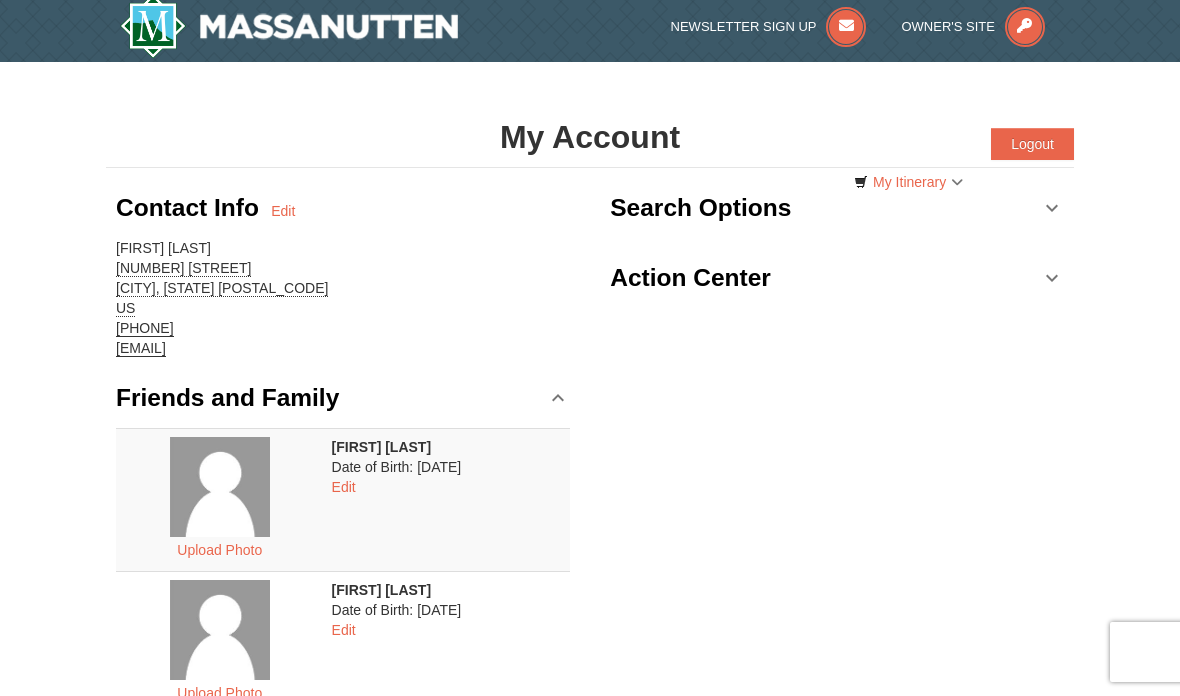 scroll, scrollTop: 0, scrollLeft: 0, axis: both 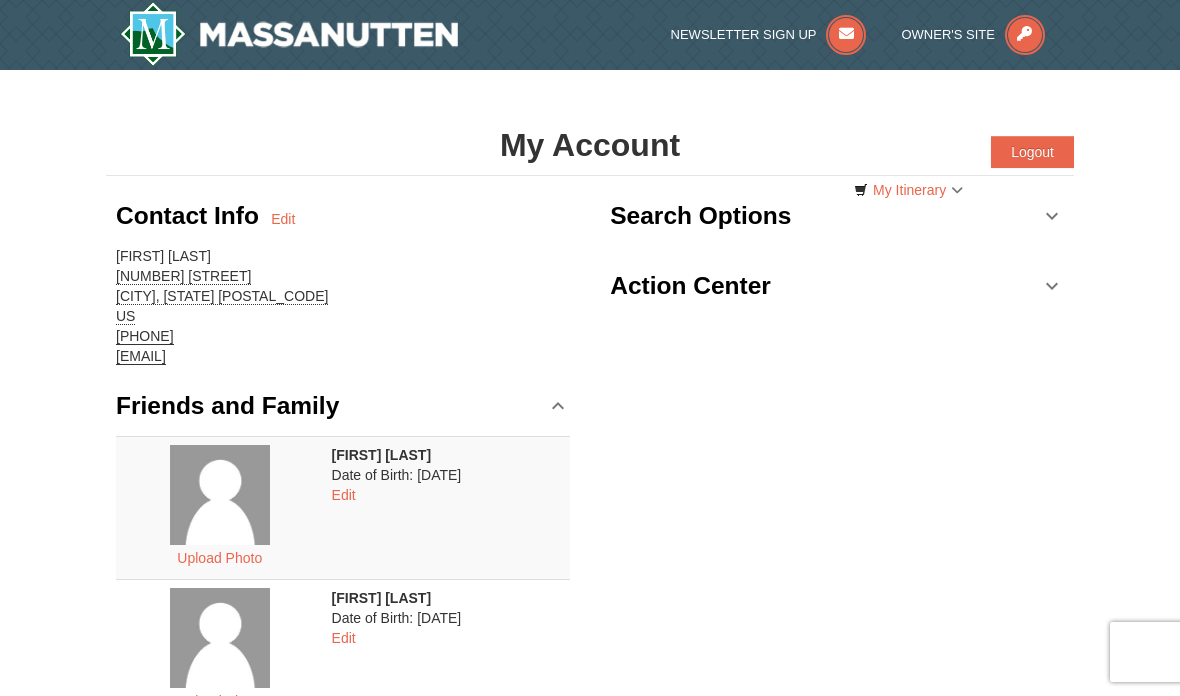 click on "Logout" at bounding box center [1032, 152] 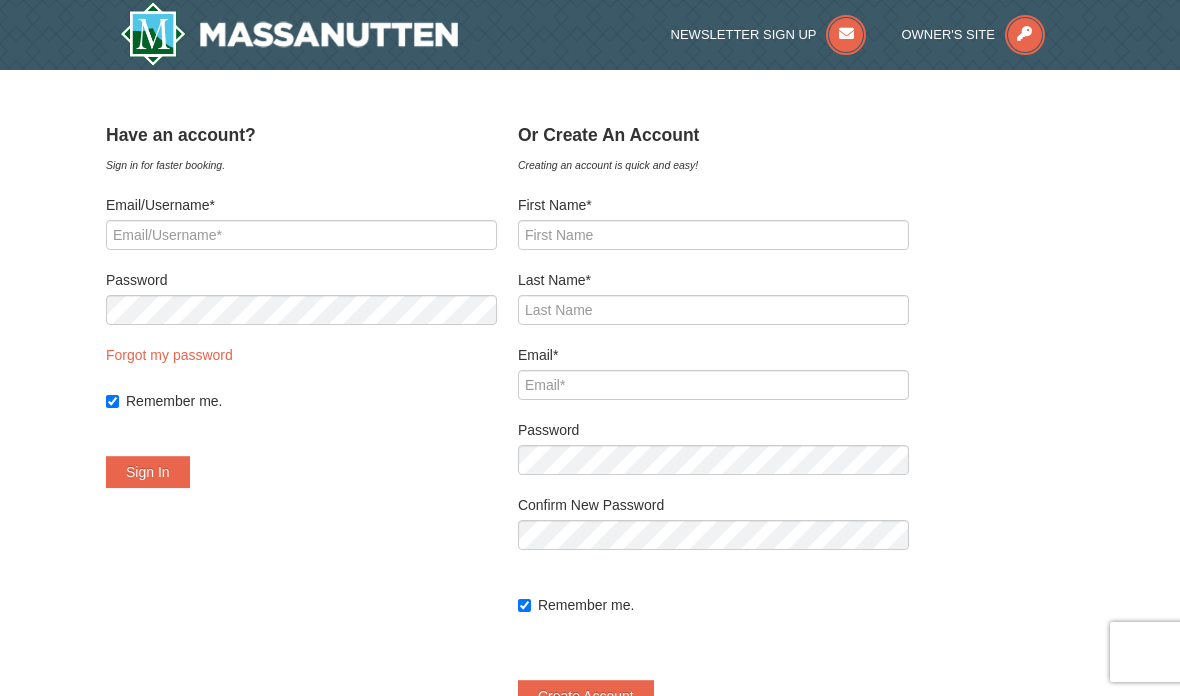 scroll, scrollTop: 0, scrollLeft: 0, axis: both 